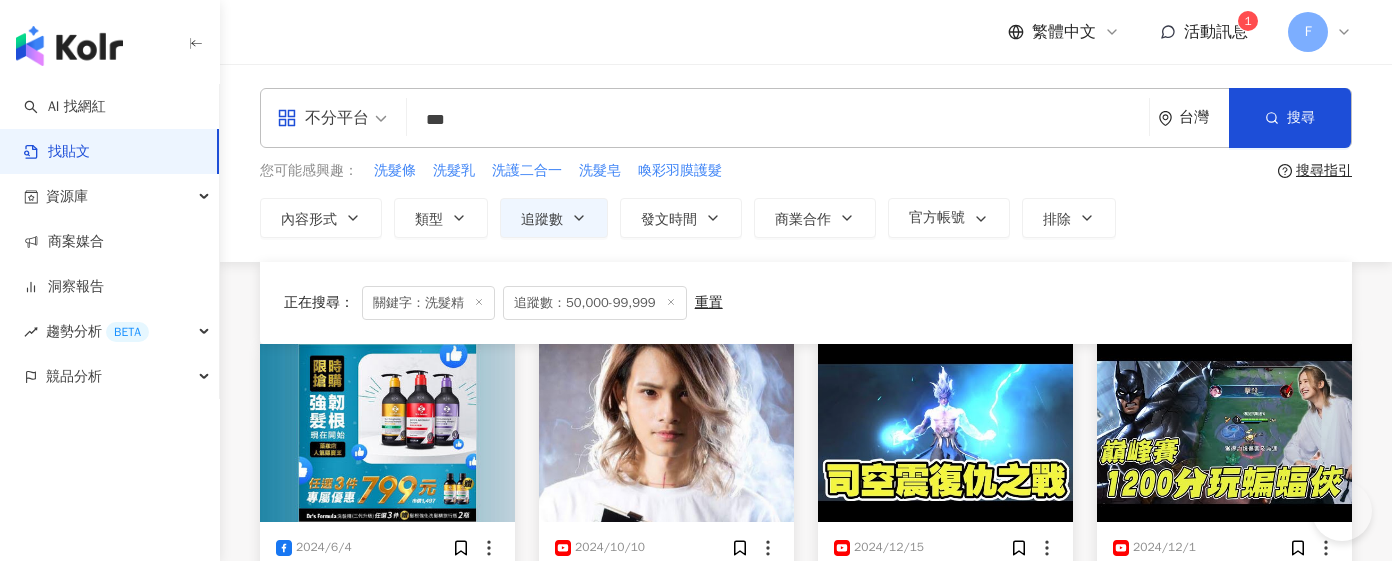 scroll, scrollTop: 1357, scrollLeft: 0, axis: vertical 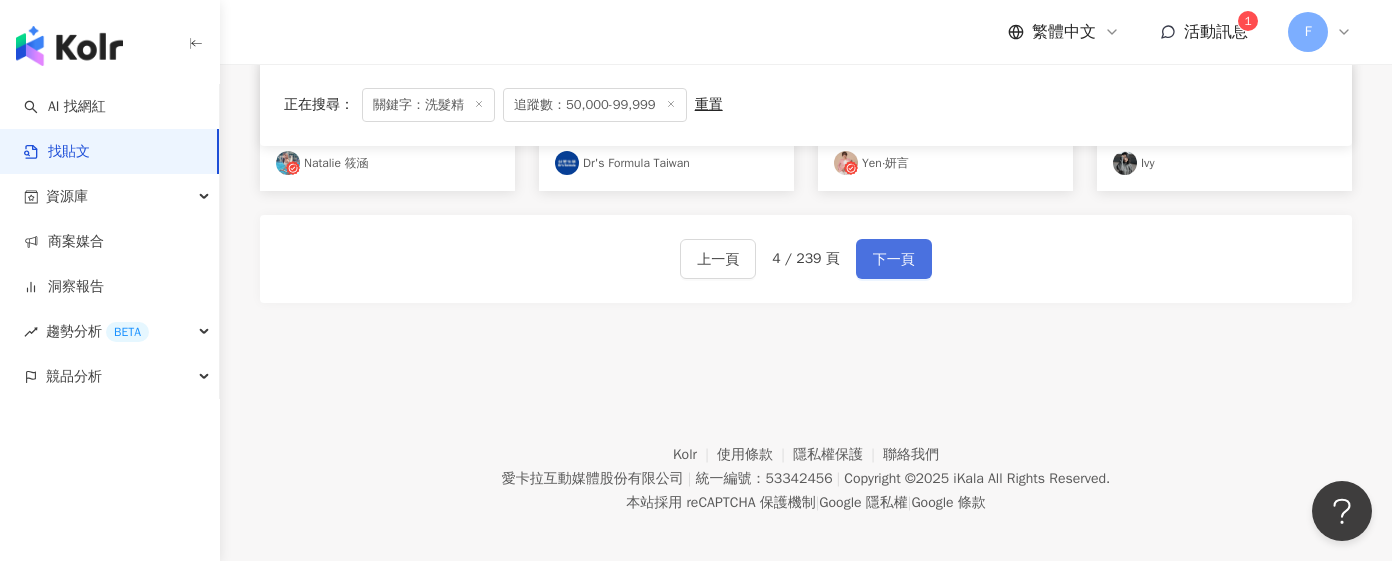 click on "下一頁" at bounding box center [894, 259] 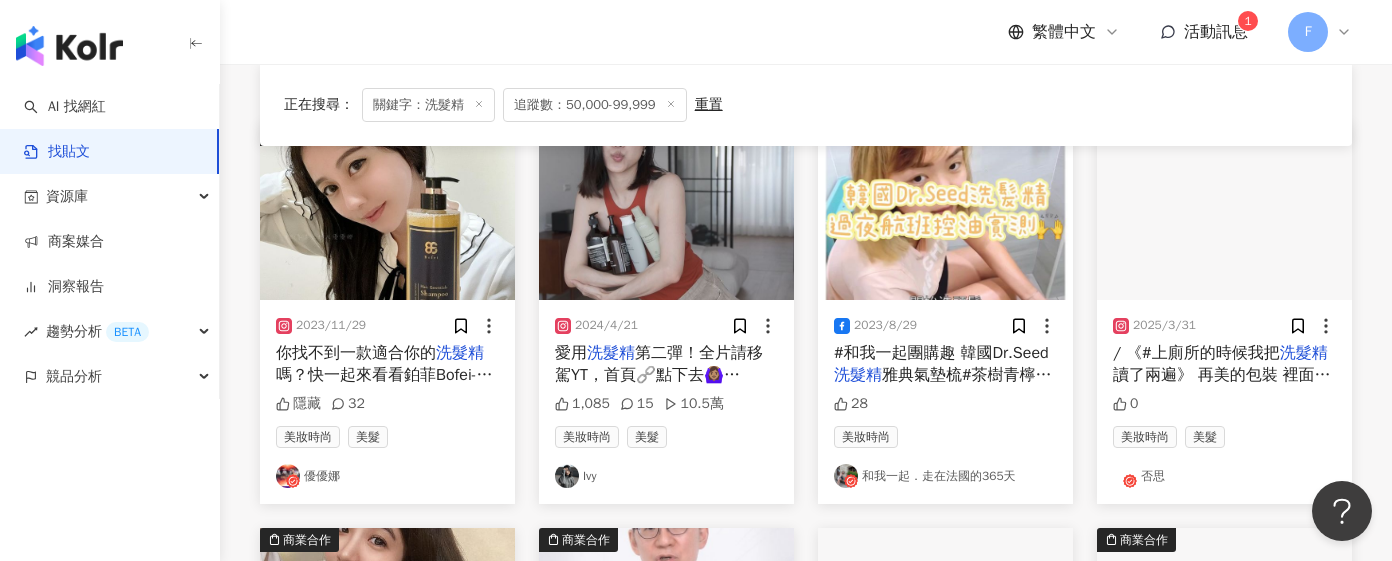 scroll, scrollTop: 224, scrollLeft: 0, axis: vertical 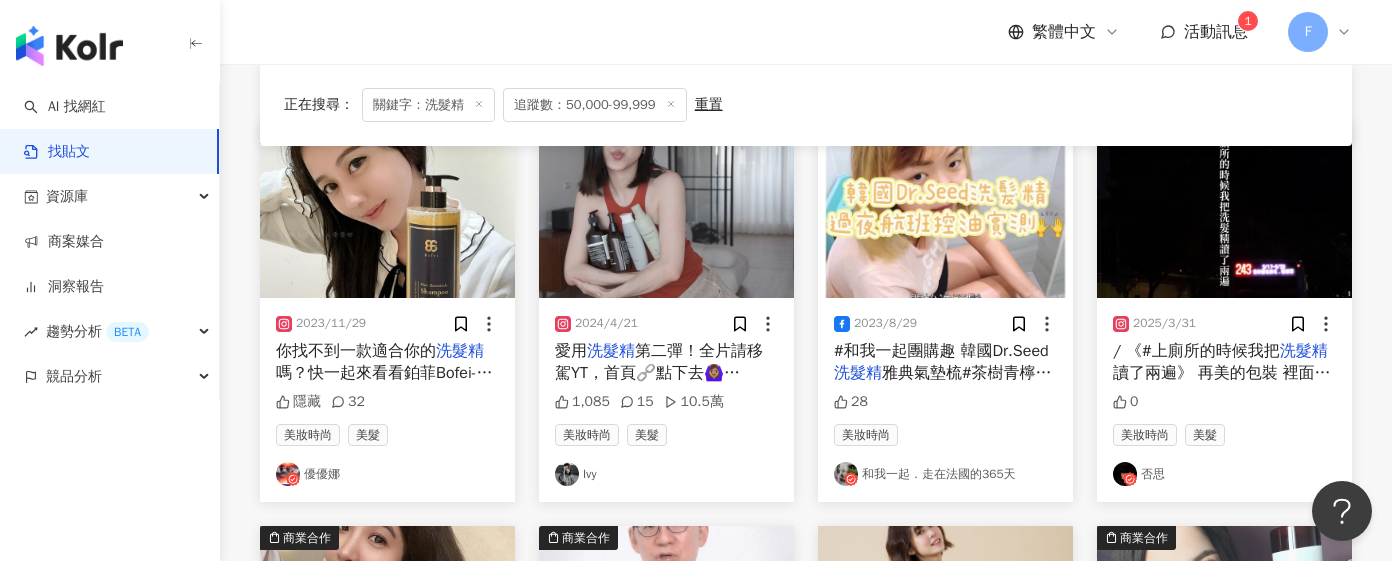 click on "優優娜" at bounding box center (387, 474) 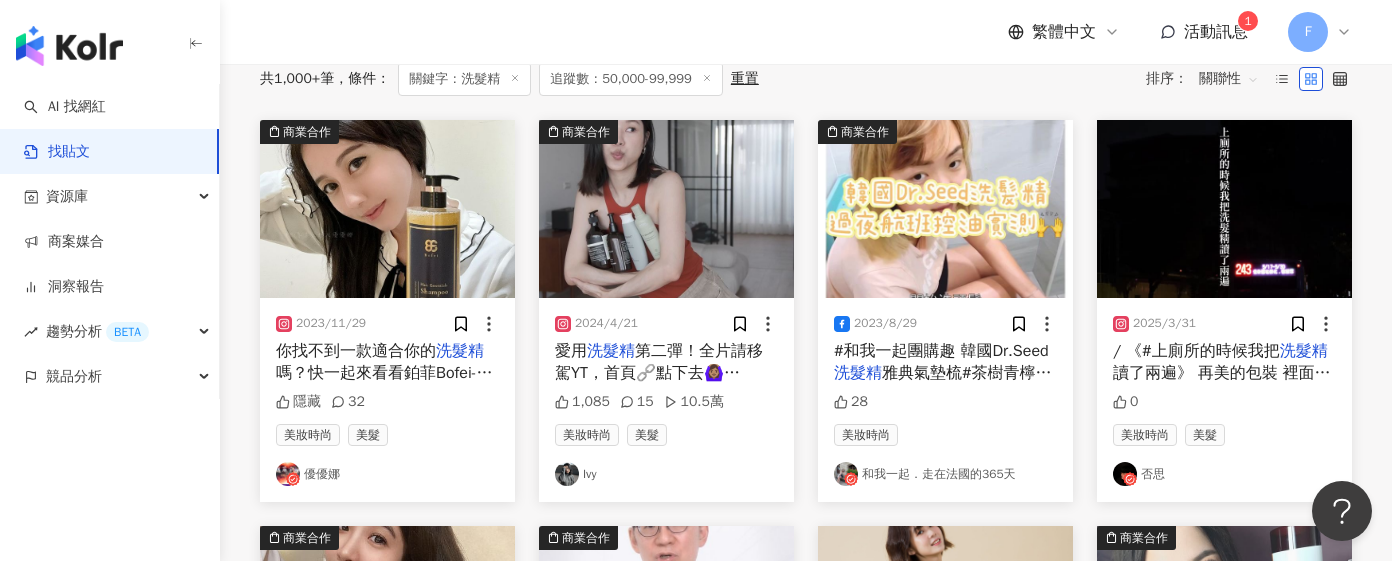scroll, scrollTop: 0, scrollLeft: 0, axis: both 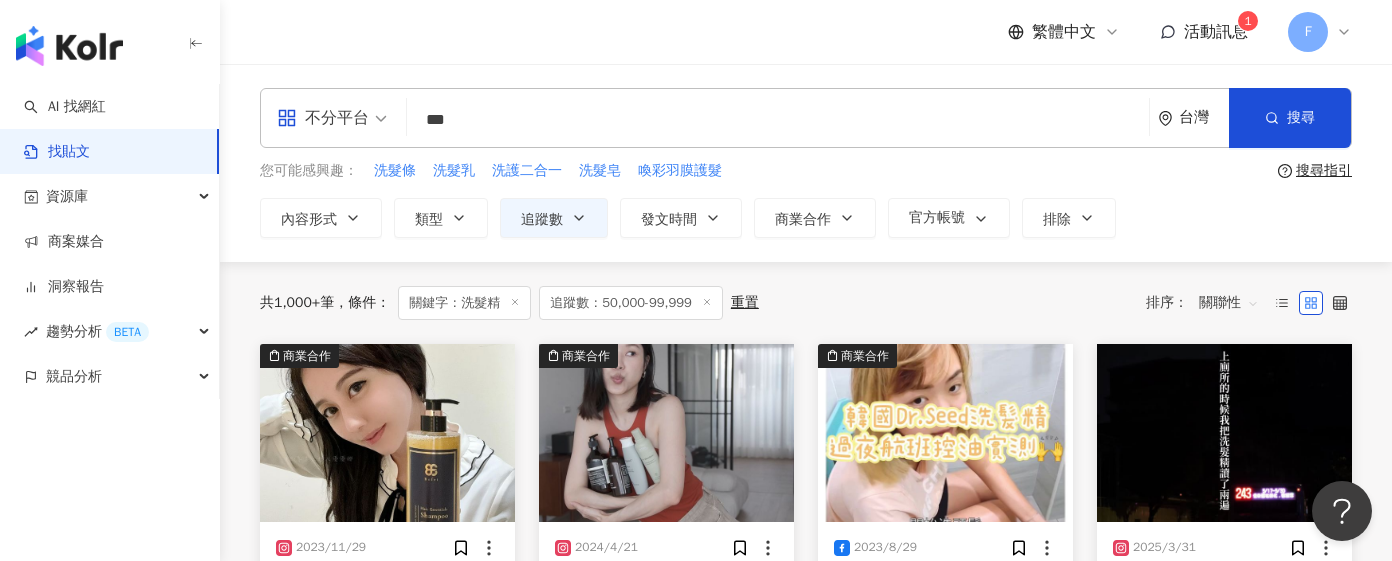 click on "***" at bounding box center (778, 119) 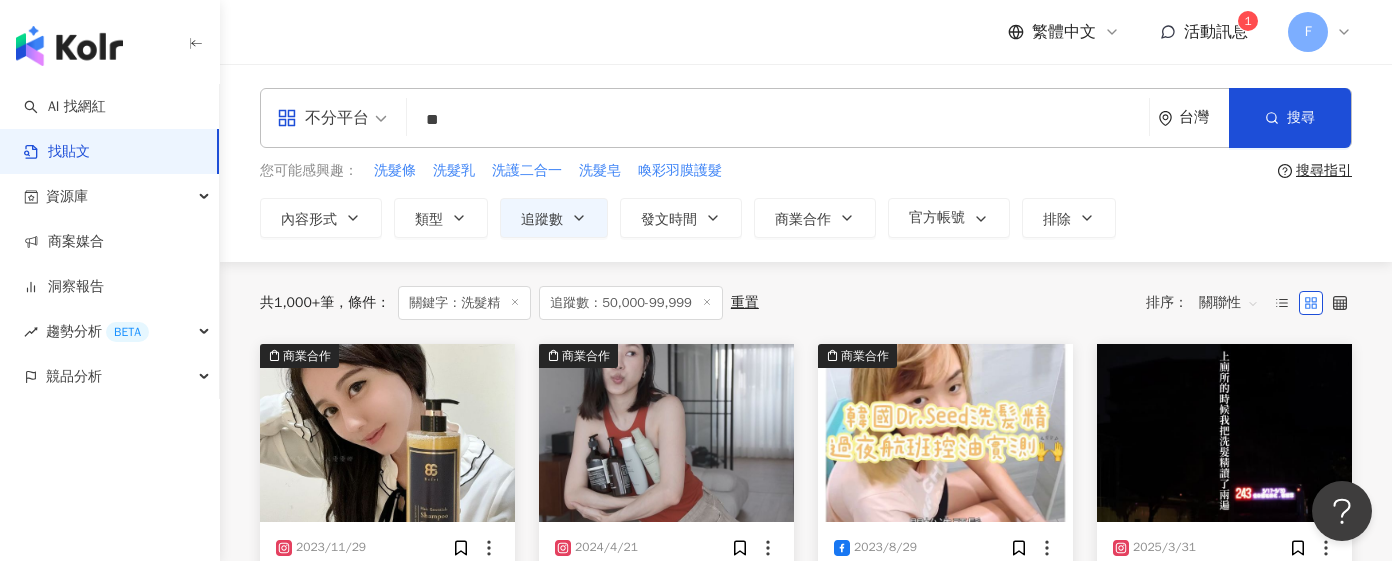 type on "*" 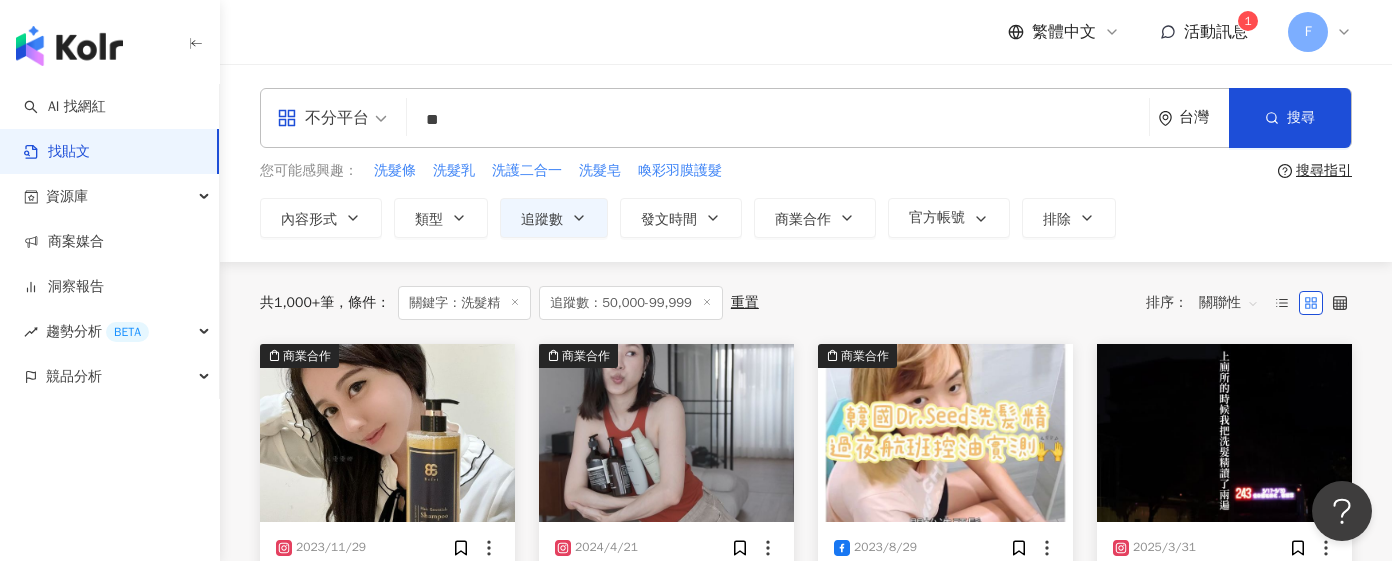 type on "*" 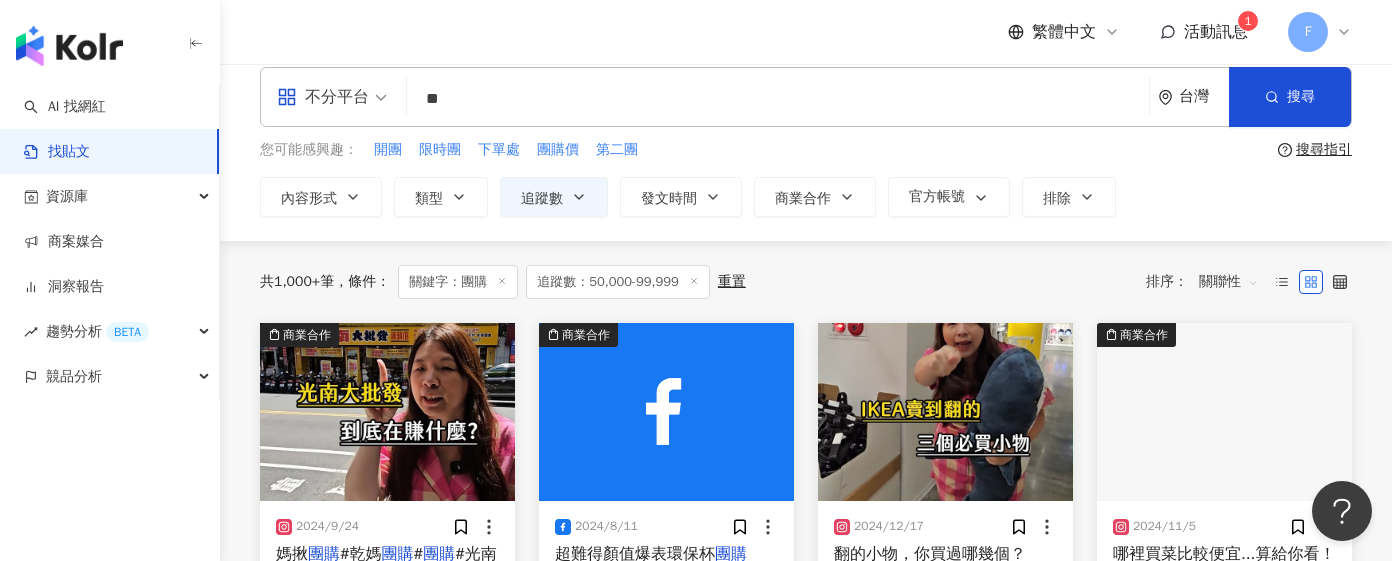 scroll, scrollTop: 0, scrollLeft: 0, axis: both 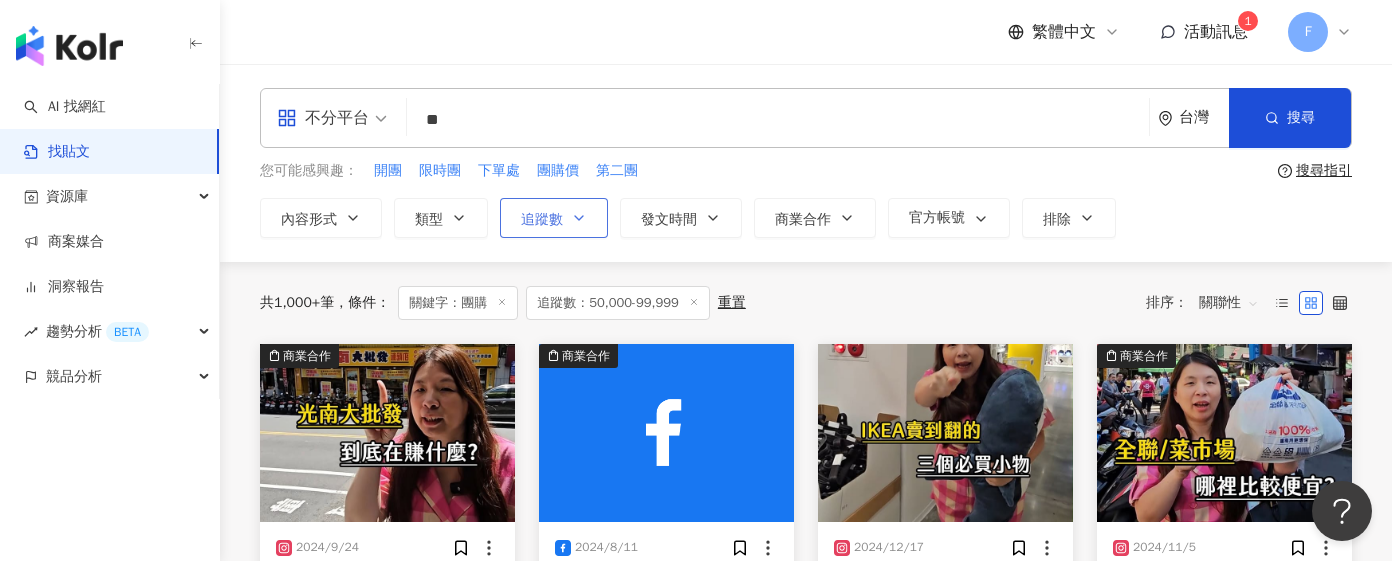 click on "追蹤數" at bounding box center (554, 218) 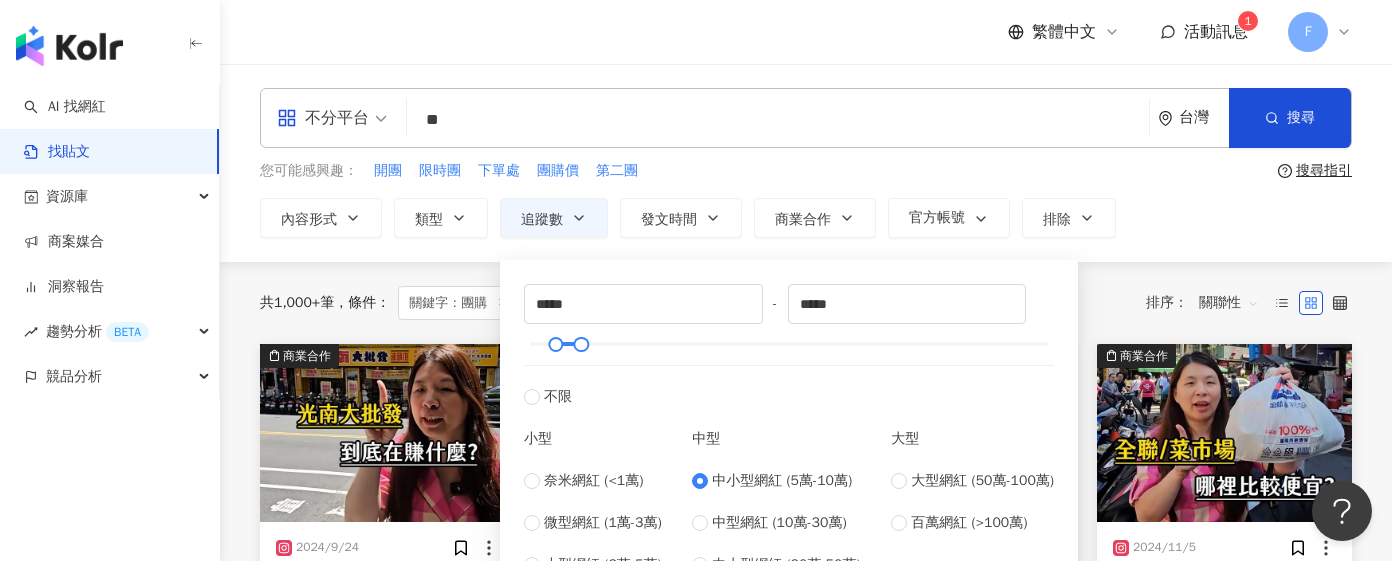 click on "內容形式 類型 追蹤數 發文時間 商業合作 官方帳號  排除  *****  -  ***** 不限 小型 奈米網紅 (<1萬) 微型網紅 (1萬-3萬) 小型網紅 (3萬-5萬) 中型 中小型網紅 (5萬-10萬) 中型網紅 (10萬-30萬) 中大型網紅 (30萬-50萬) 大型 大型網紅 (50萬-100萬) 百萬網紅 (>100萬)" at bounding box center (806, 218) 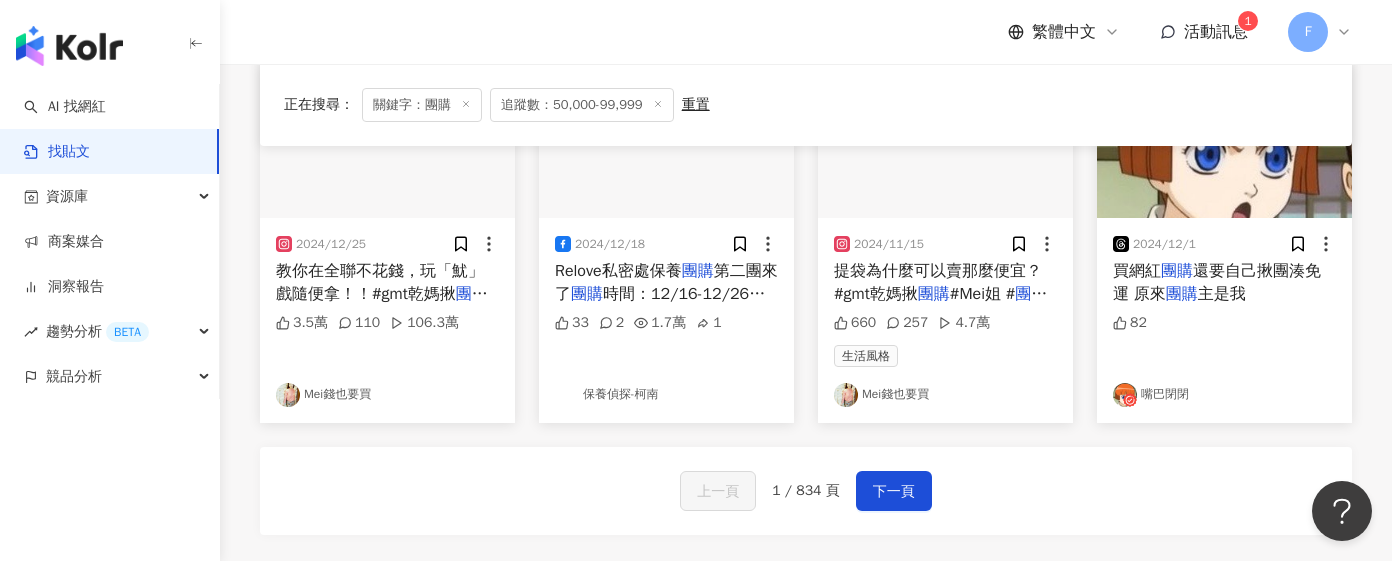 scroll, scrollTop: 1118, scrollLeft: 0, axis: vertical 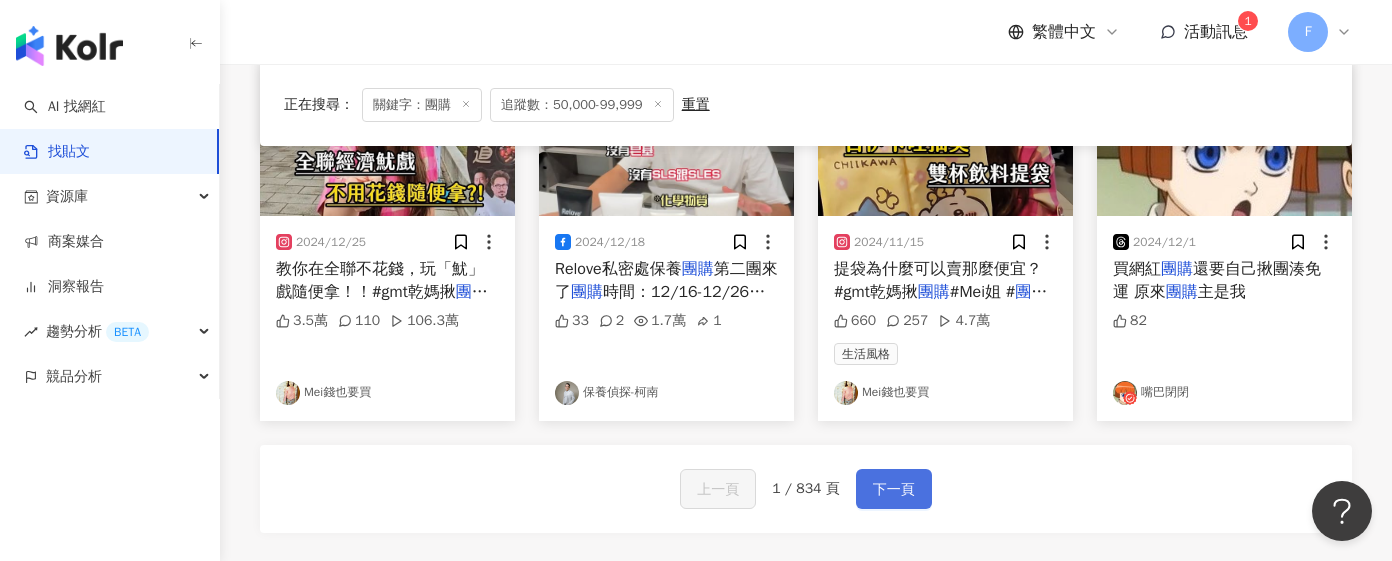 click on "下一頁" at bounding box center [894, 489] 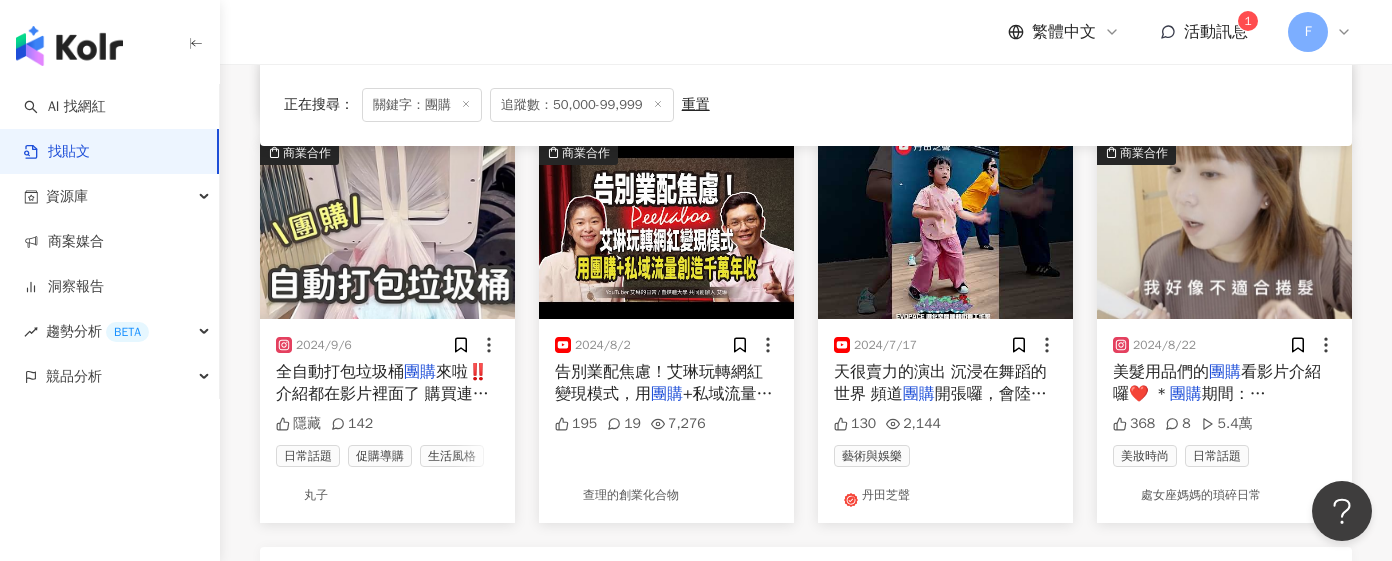 scroll, scrollTop: 1014, scrollLeft: 0, axis: vertical 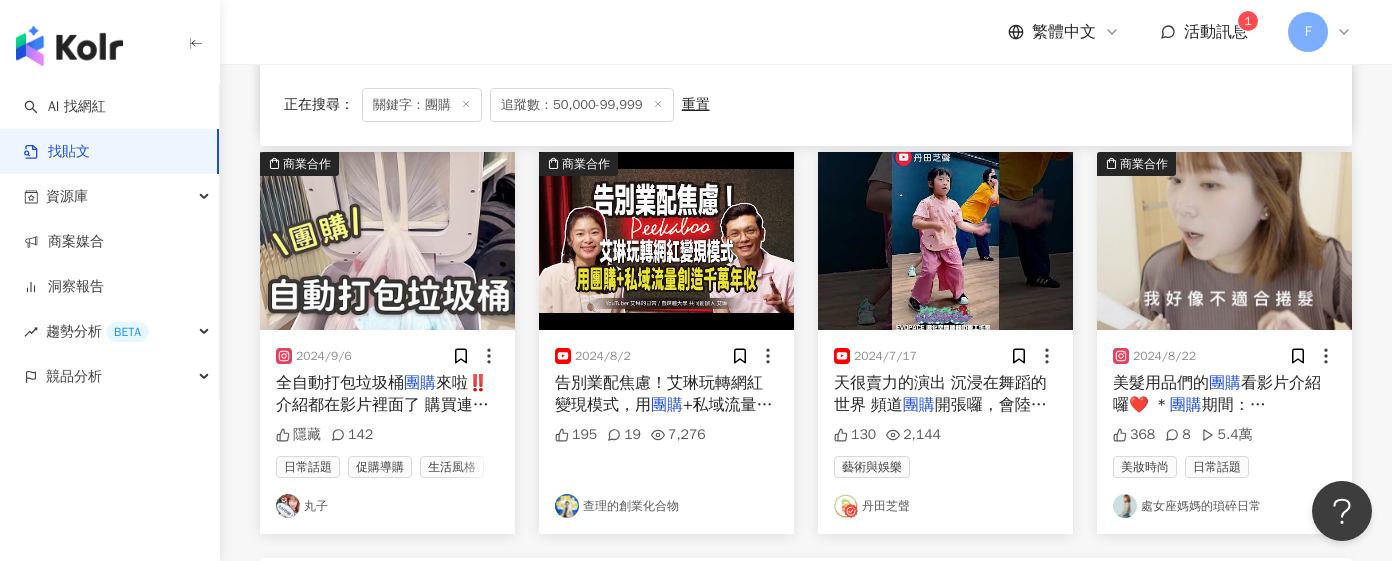 click on "處女座媽媽的瑣碎日常" at bounding box center [1224, 506] 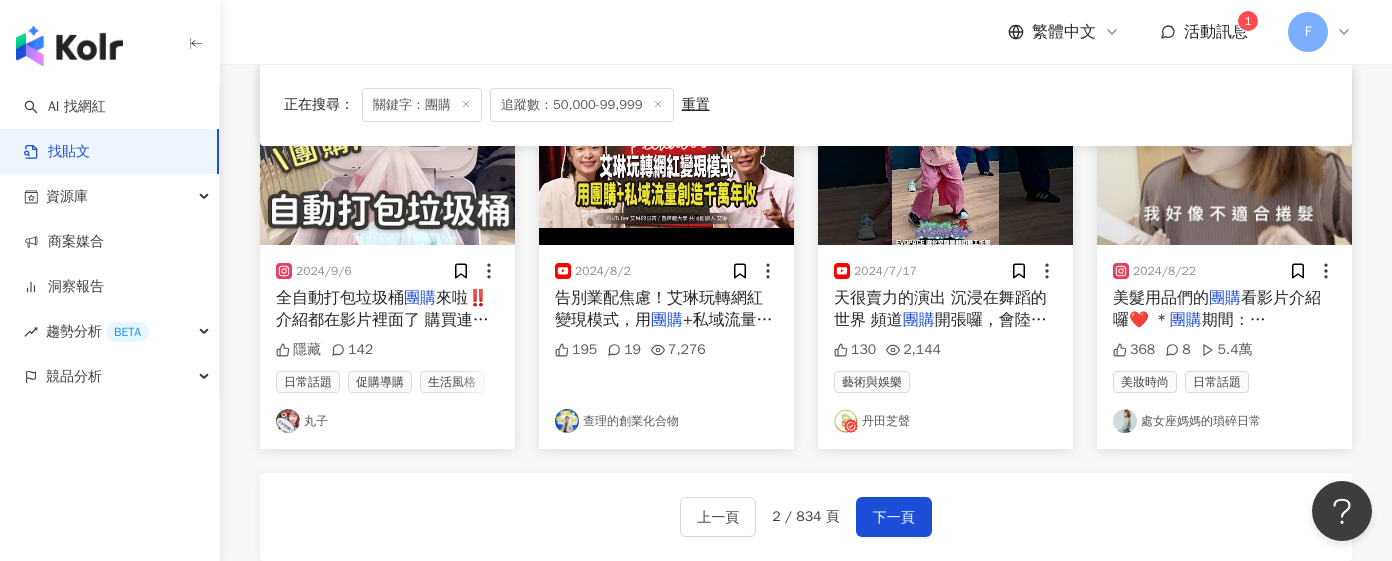 scroll, scrollTop: 1100, scrollLeft: 0, axis: vertical 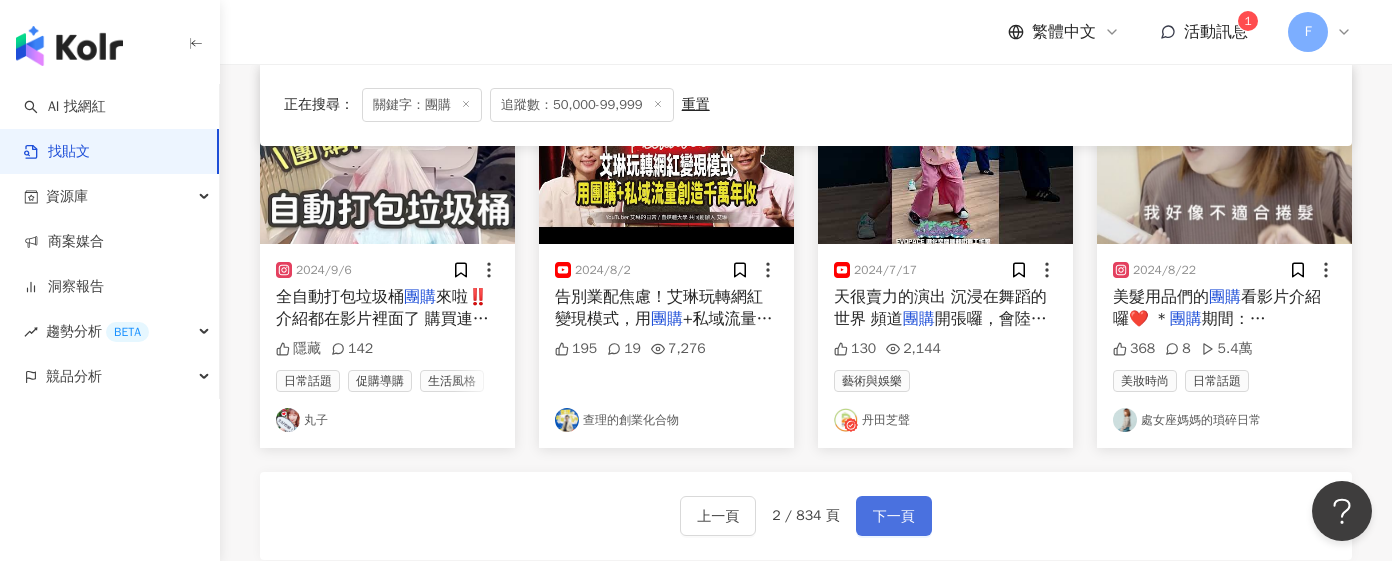 click on "下一頁" at bounding box center (894, 516) 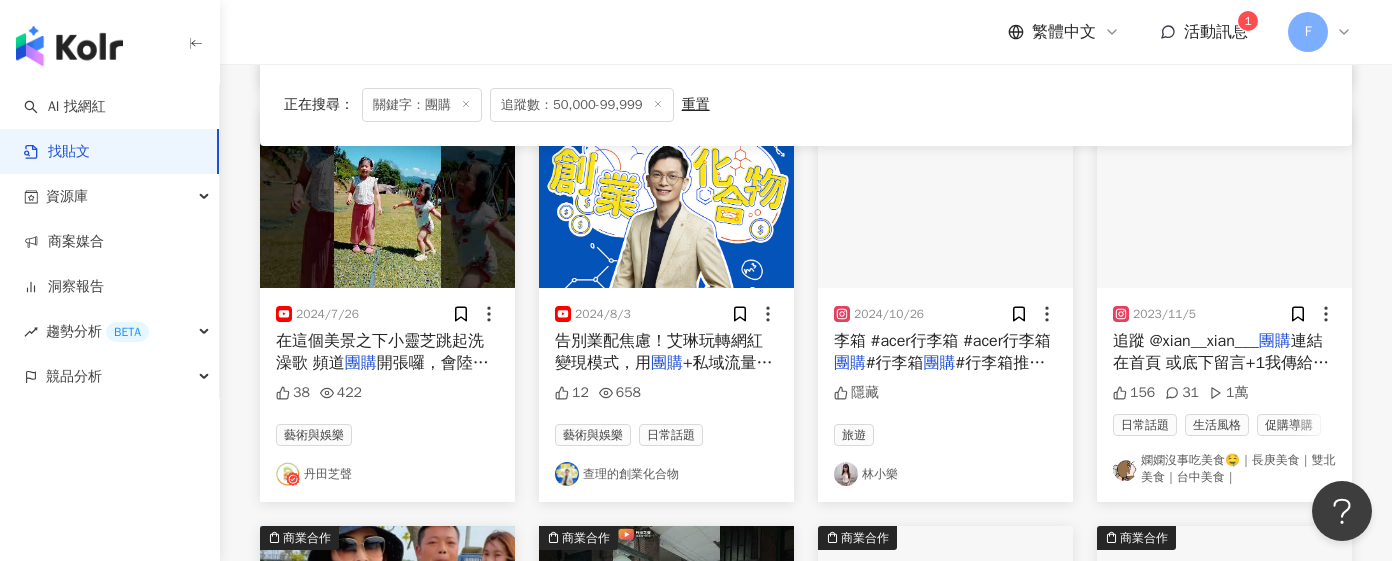 scroll, scrollTop: 639, scrollLeft: 0, axis: vertical 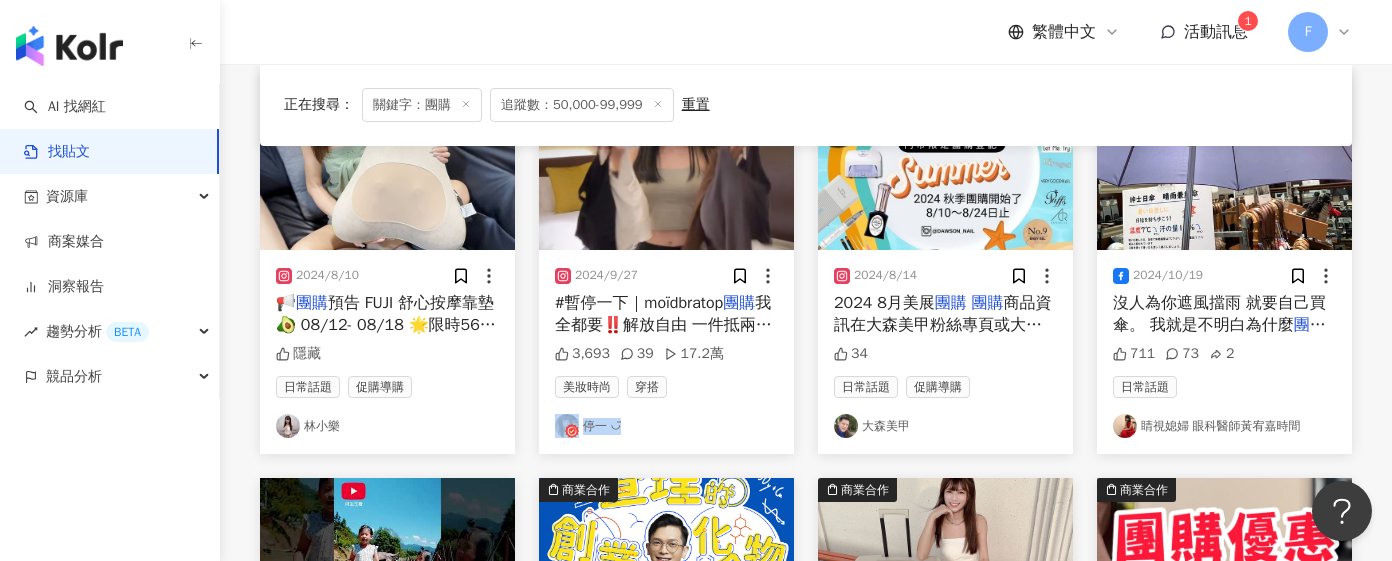 click on "林小樂" at bounding box center (387, 426) 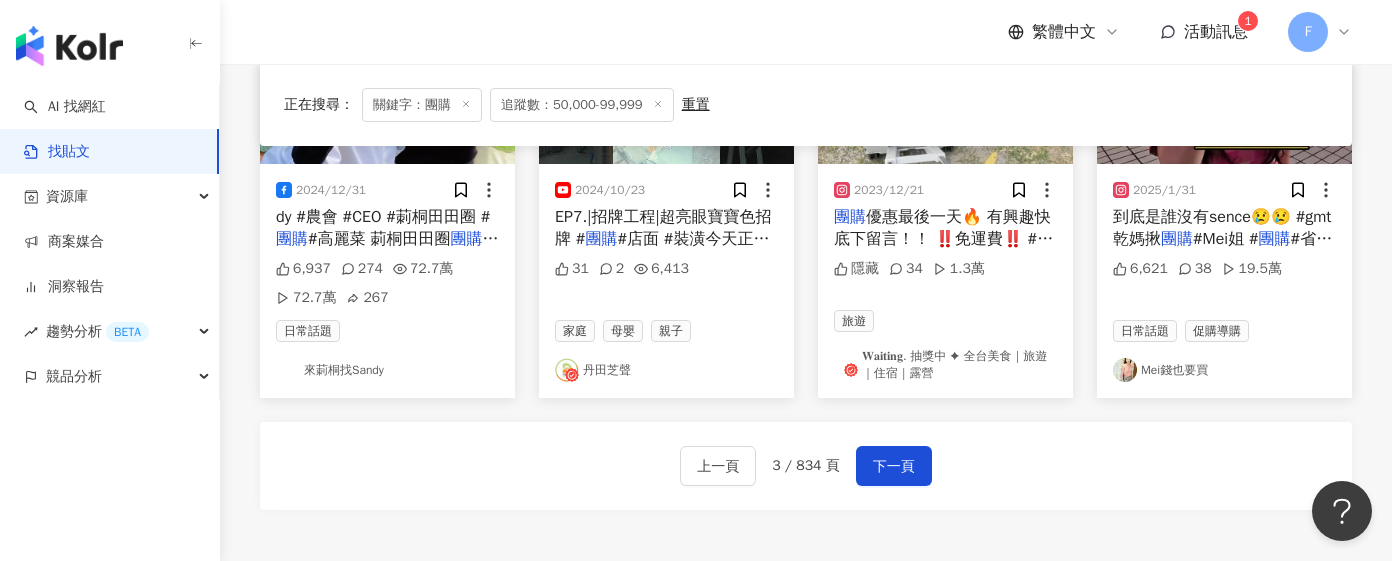 scroll, scrollTop: 1186, scrollLeft: 0, axis: vertical 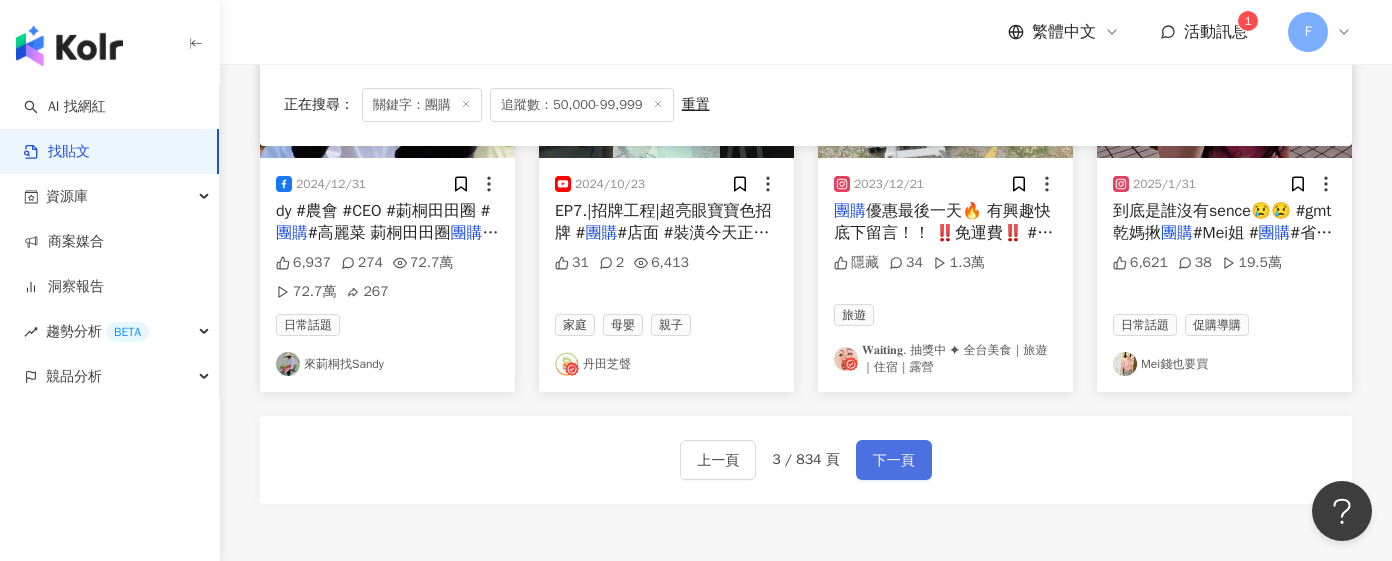 click on "下一頁" at bounding box center (894, 461) 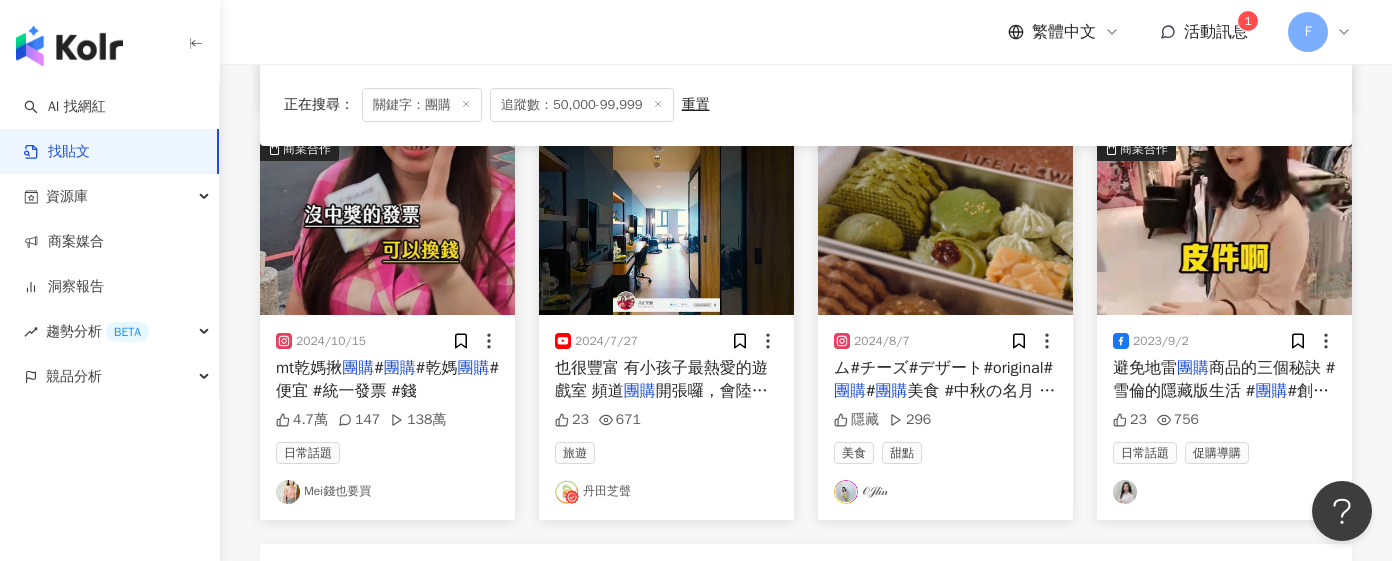 scroll, scrollTop: 1030, scrollLeft: 0, axis: vertical 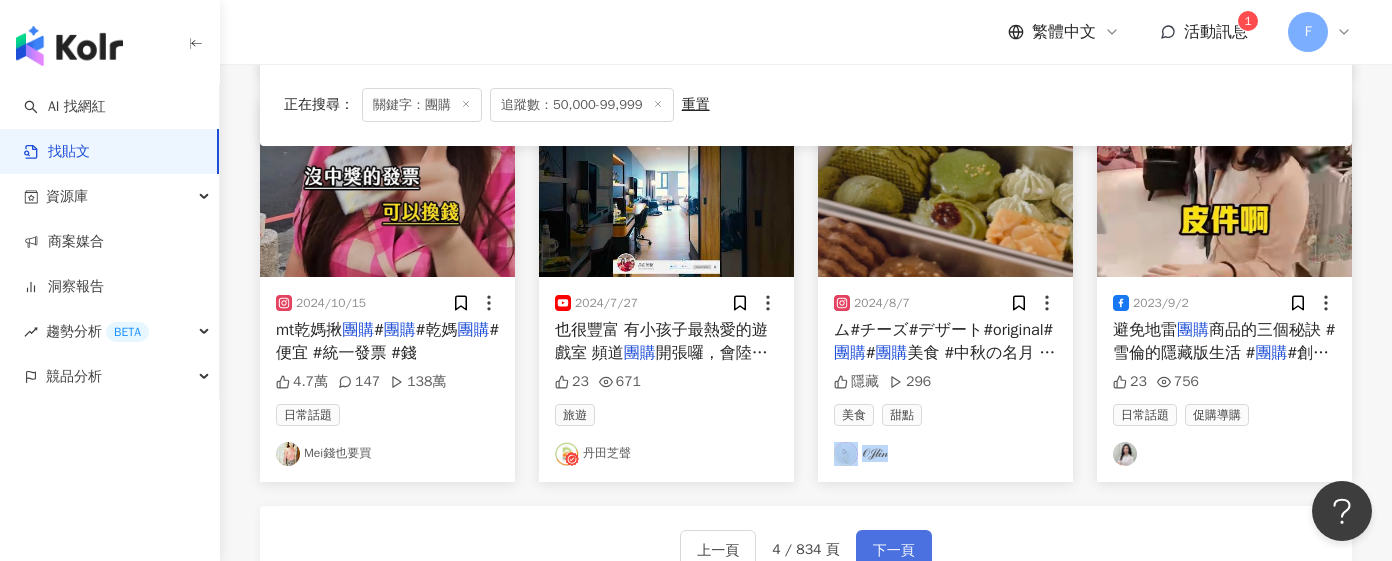 click on "下一頁" at bounding box center (894, 551) 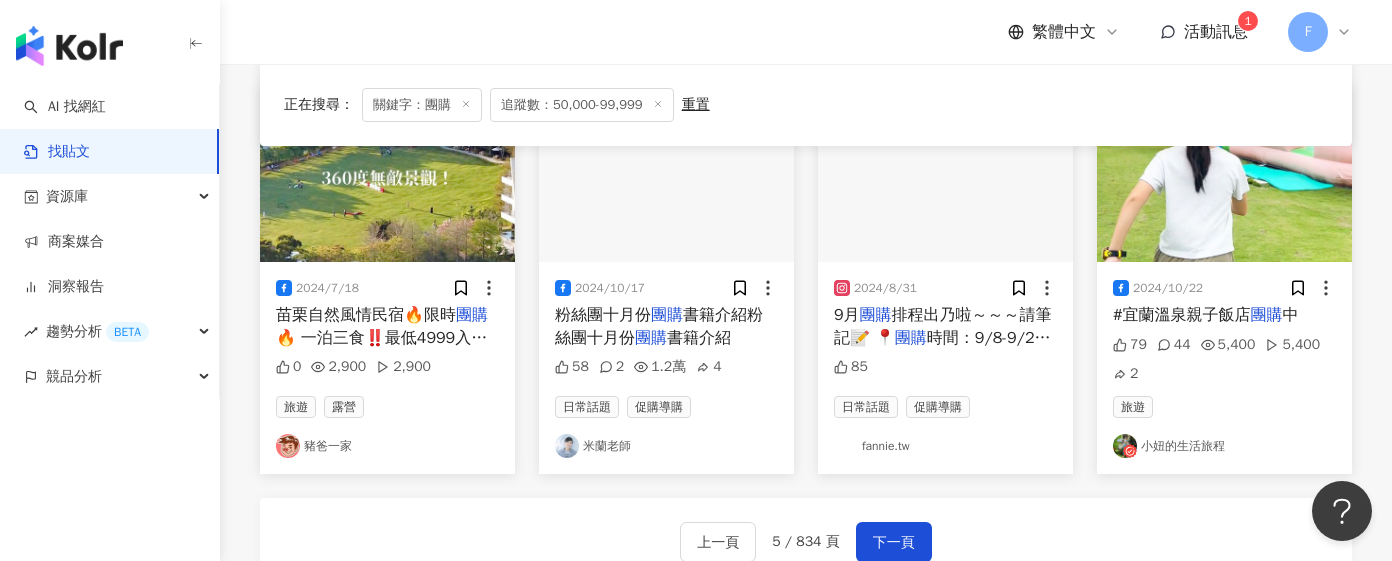 scroll, scrollTop: 1073, scrollLeft: 0, axis: vertical 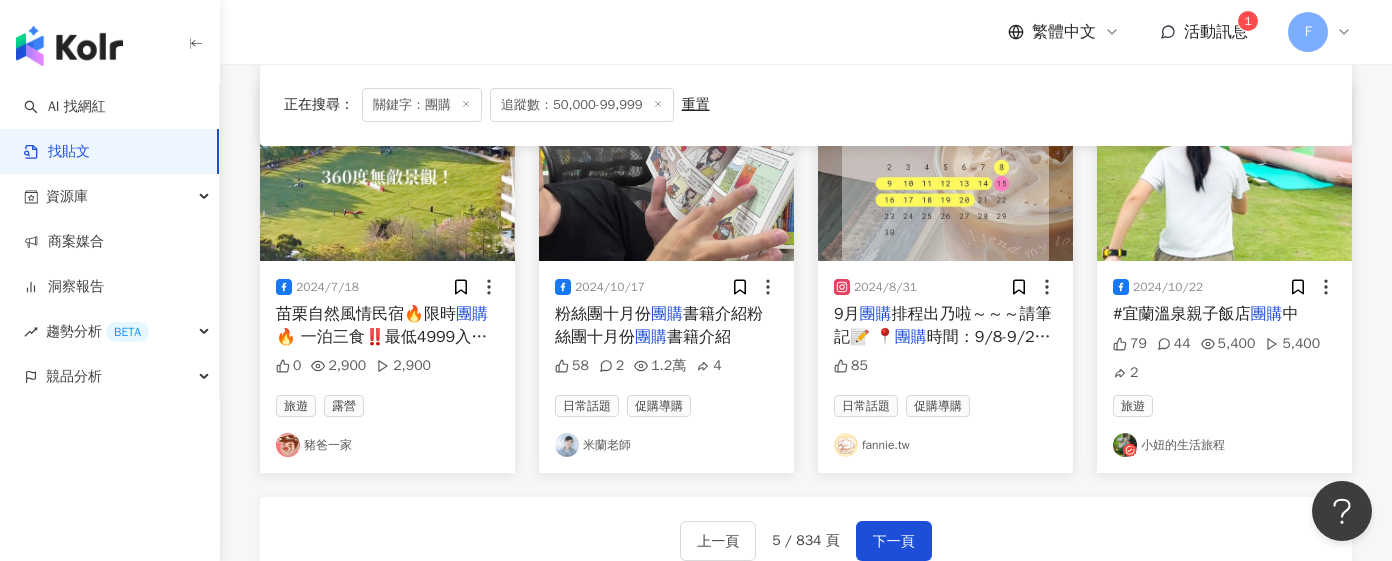 click on "fannie.tw" at bounding box center [945, 445] 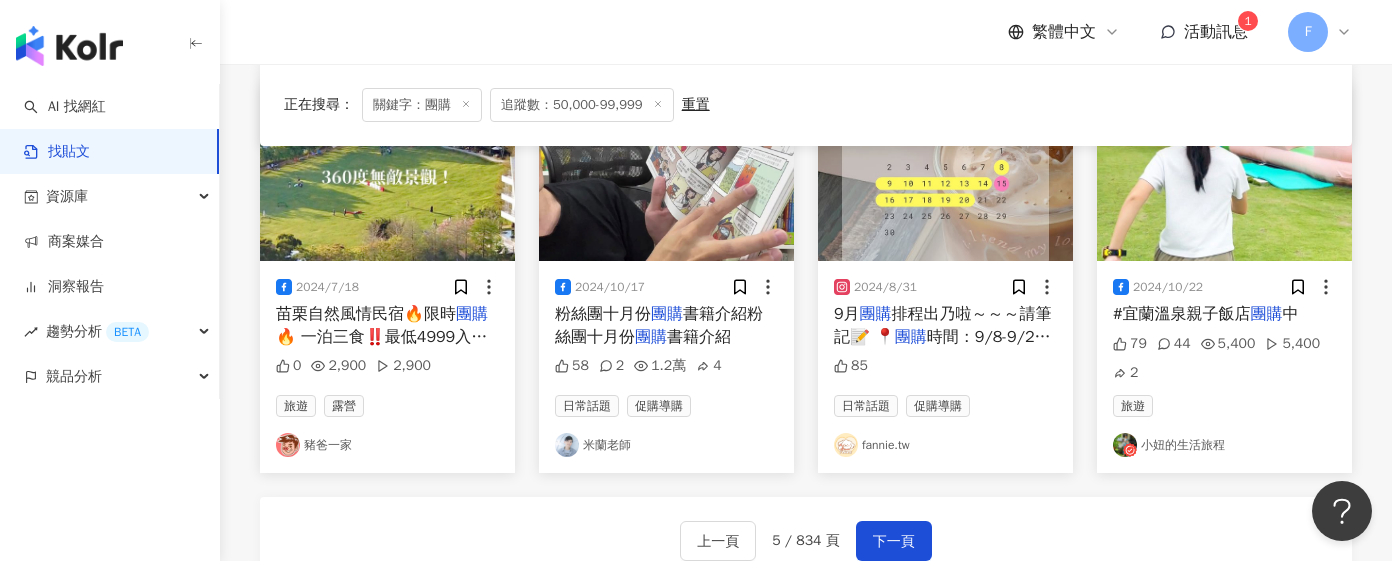 scroll, scrollTop: 1171, scrollLeft: 0, axis: vertical 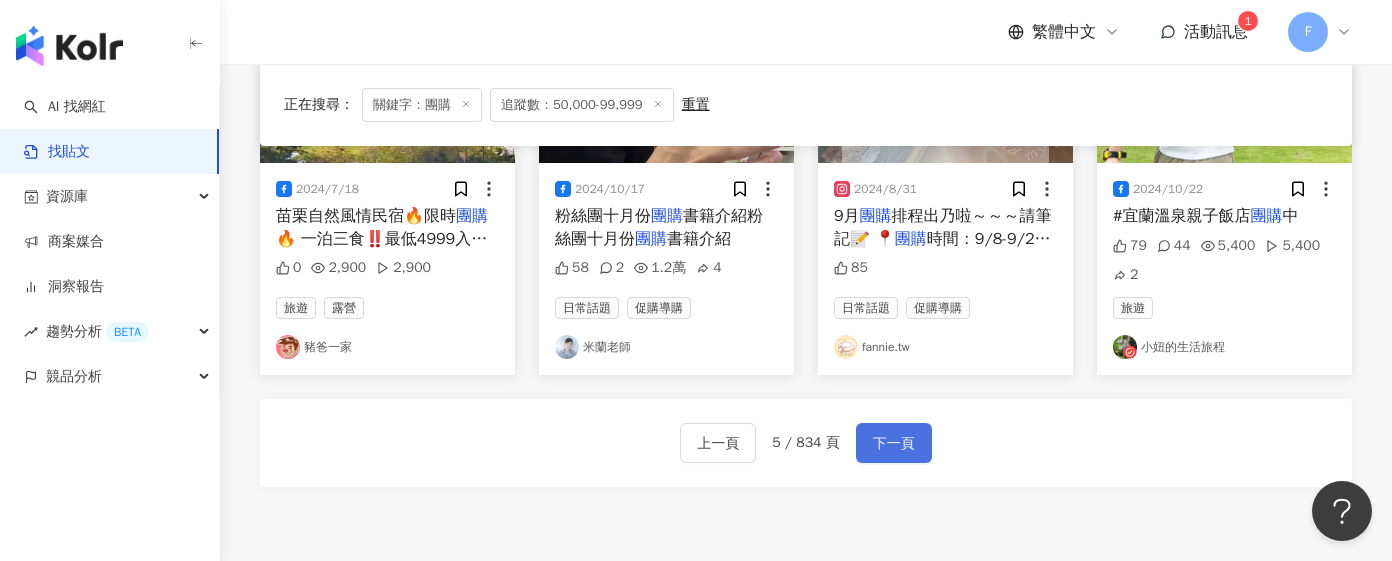 click on "下一頁" at bounding box center [894, 444] 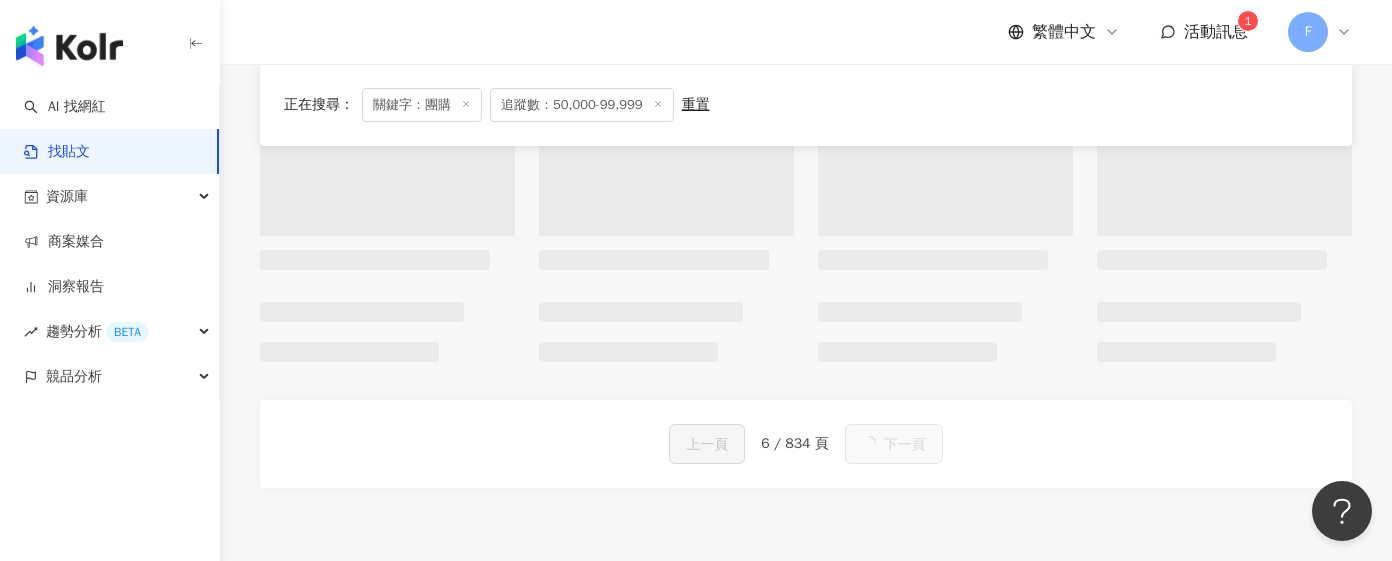 scroll, scrollTop: 1173, scrollLeft: 0, axis: vertical 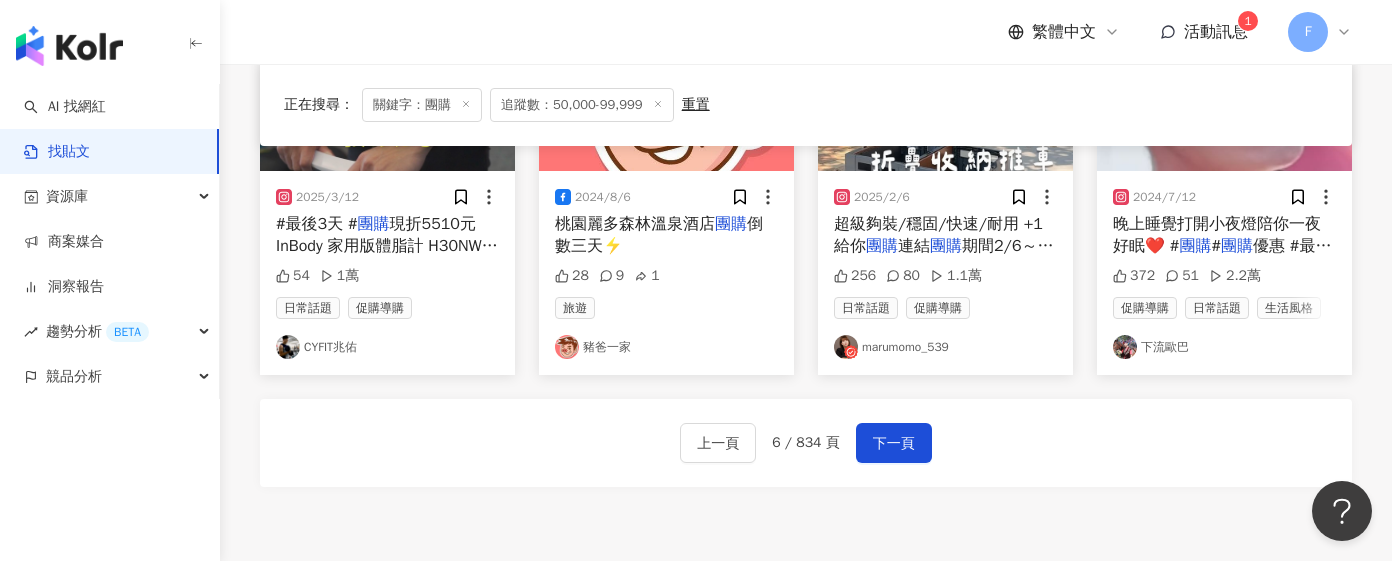 click on "marumomo_539" at bounding box center (945, 347) 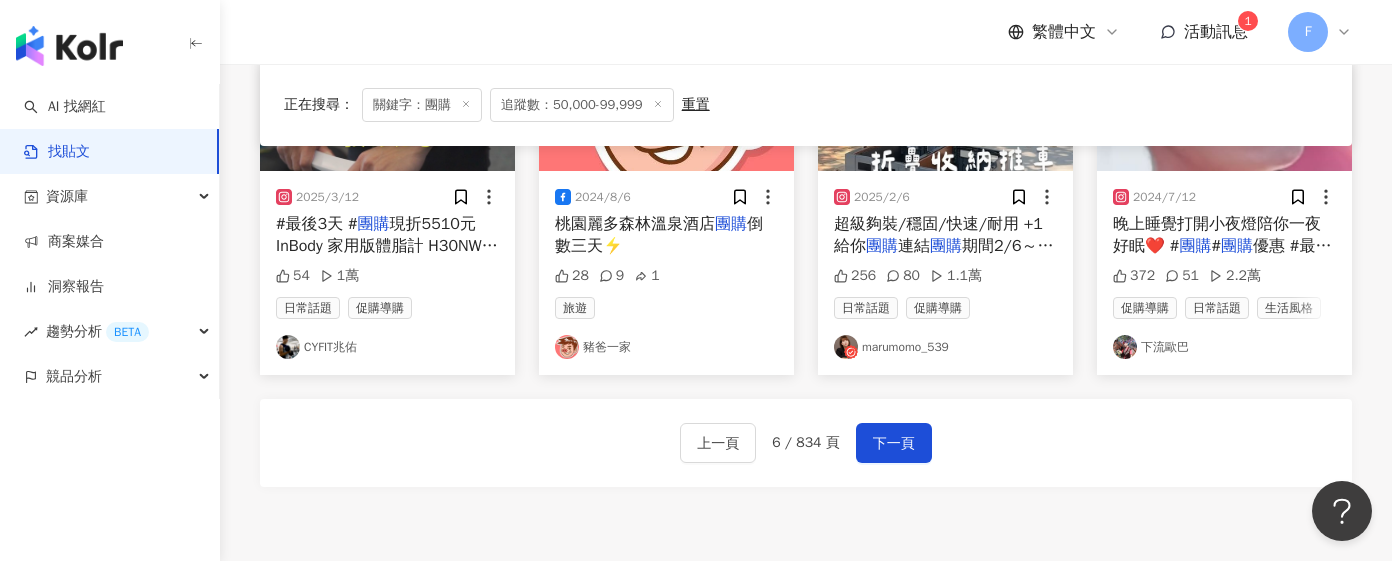 scroll, scrollTop: 1116, scrollLeft: 0, axis: vertical 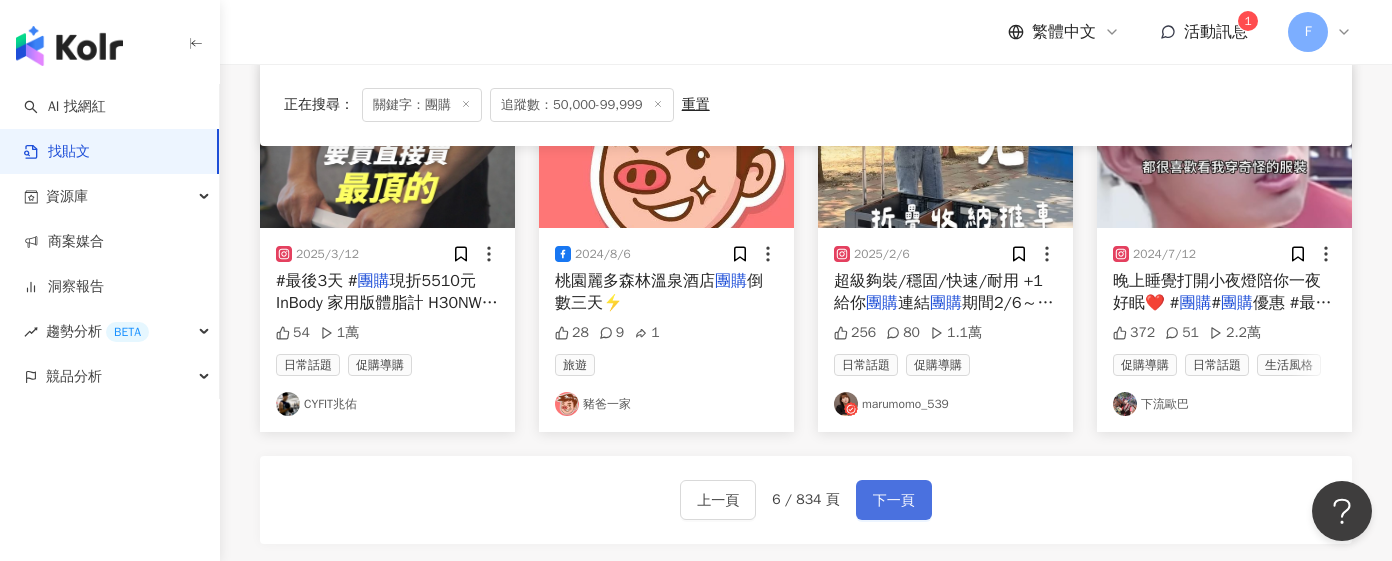 click on "下一頁" at bounding box center (894, 500) 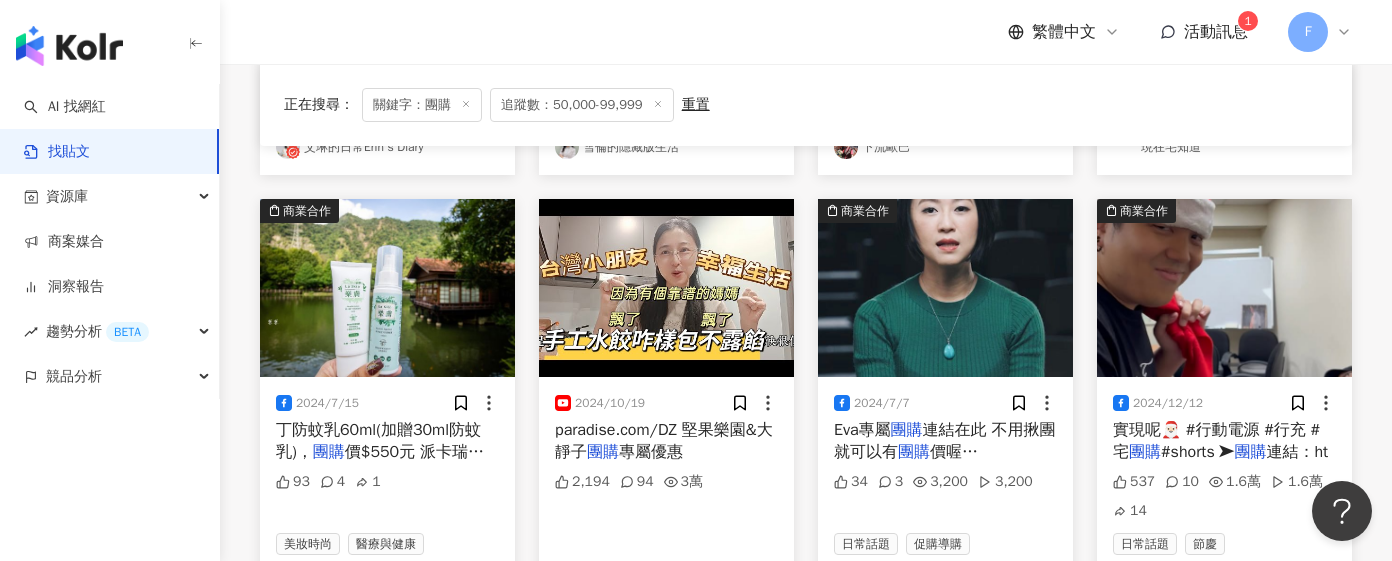 scroll, scrollTop: 1421, scrollLeft: 0, axis: vertical 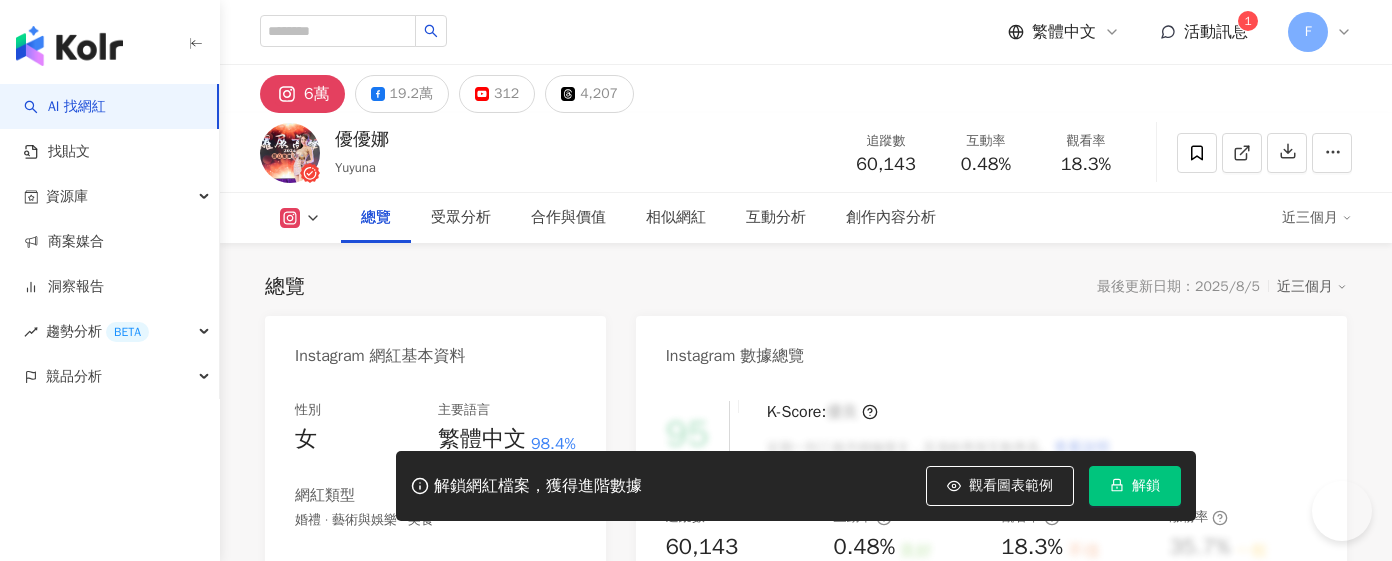 click on "💎FB請搜尋: [NAME] 主持人[NAME]
承接各類主持🎤#活動主持  #節目主持人 #部落客 #形象代言
💎YouTube: [NAME]yuyuna
#revu_tw_e7047ba9，🙋🏻‍♀️無經紀人自行接案，合作請私訊🤗
❤️主持人粉專請按⬇️連結❤️" at bounding box center (435, 754) 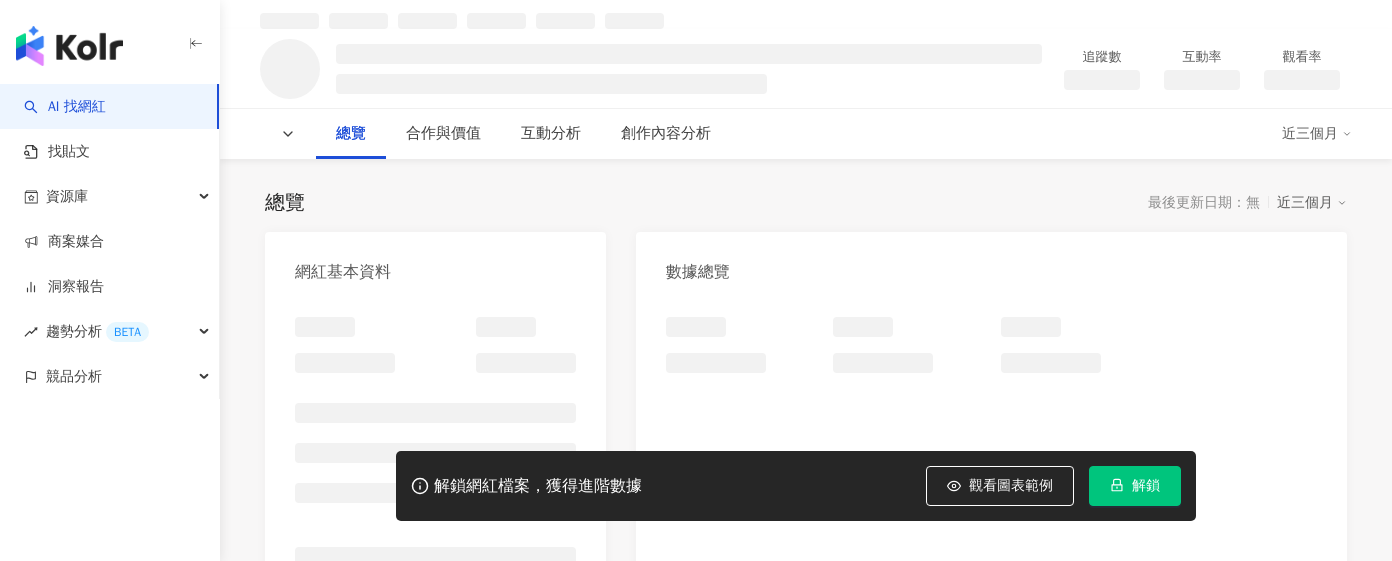 scroll, scrollTop: 129, scrollLeft: 0, axis: vertical 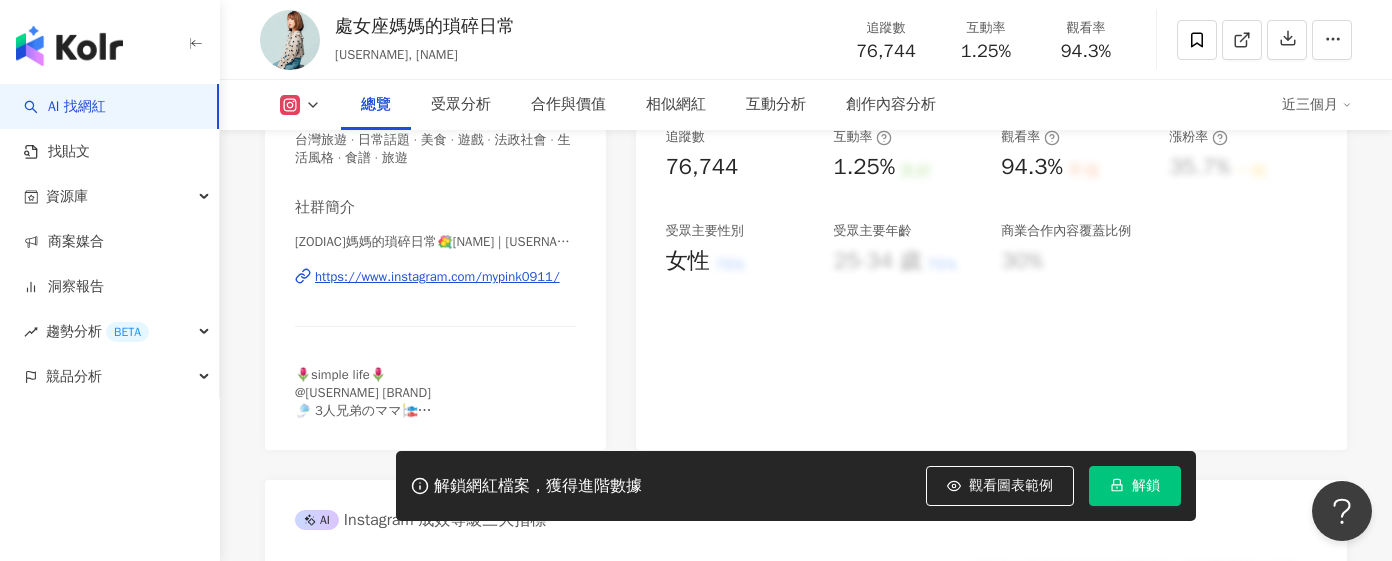 click on "https://www.instagram.com/mypink0911/" at bounding box center (437, 277) 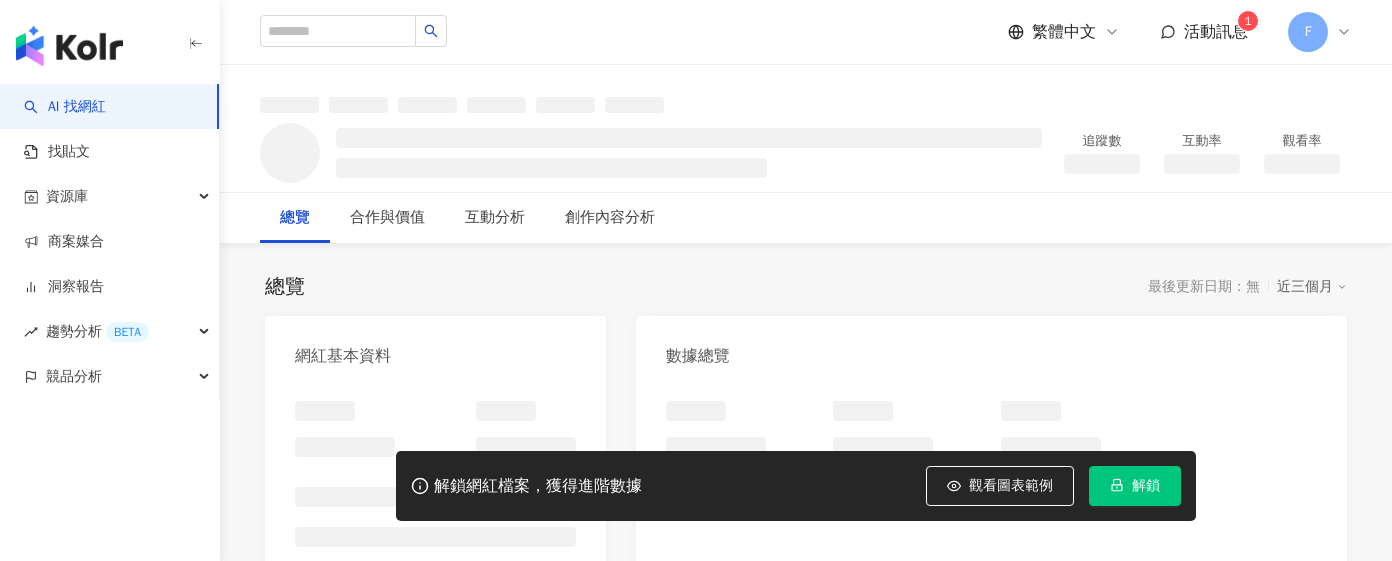 scroll, scrollTop: 0, scrollLeft: 0, axis: both 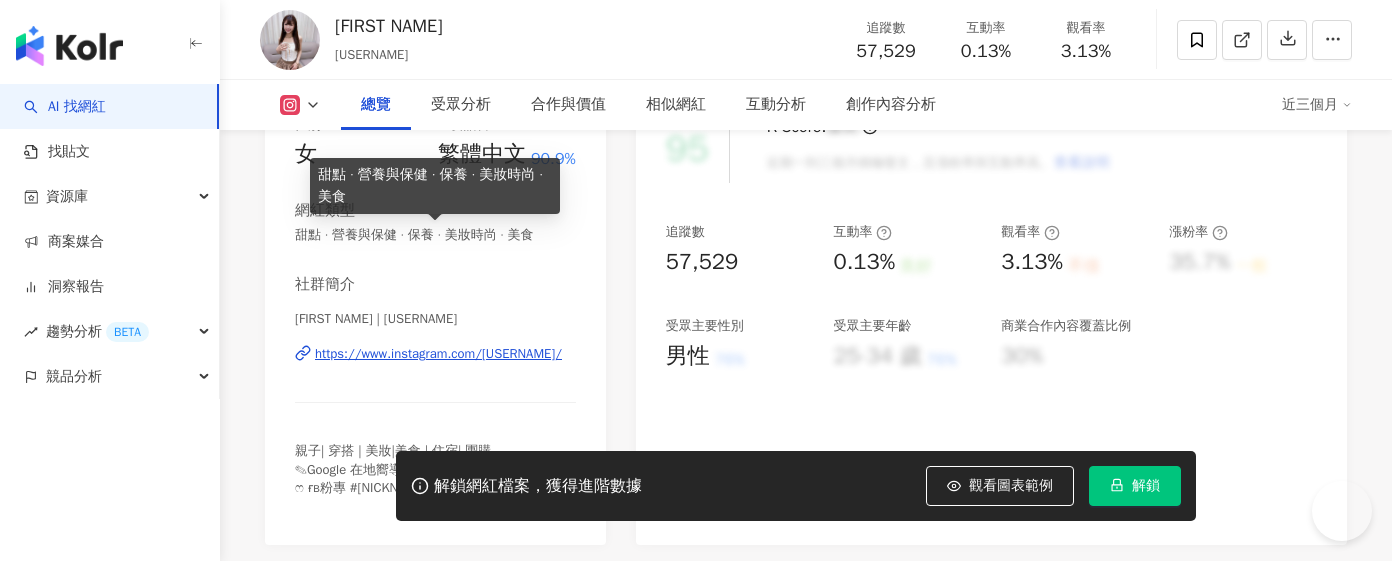 click on "https://www.instagram.com/like841129/" at bounding box center (438, 354) 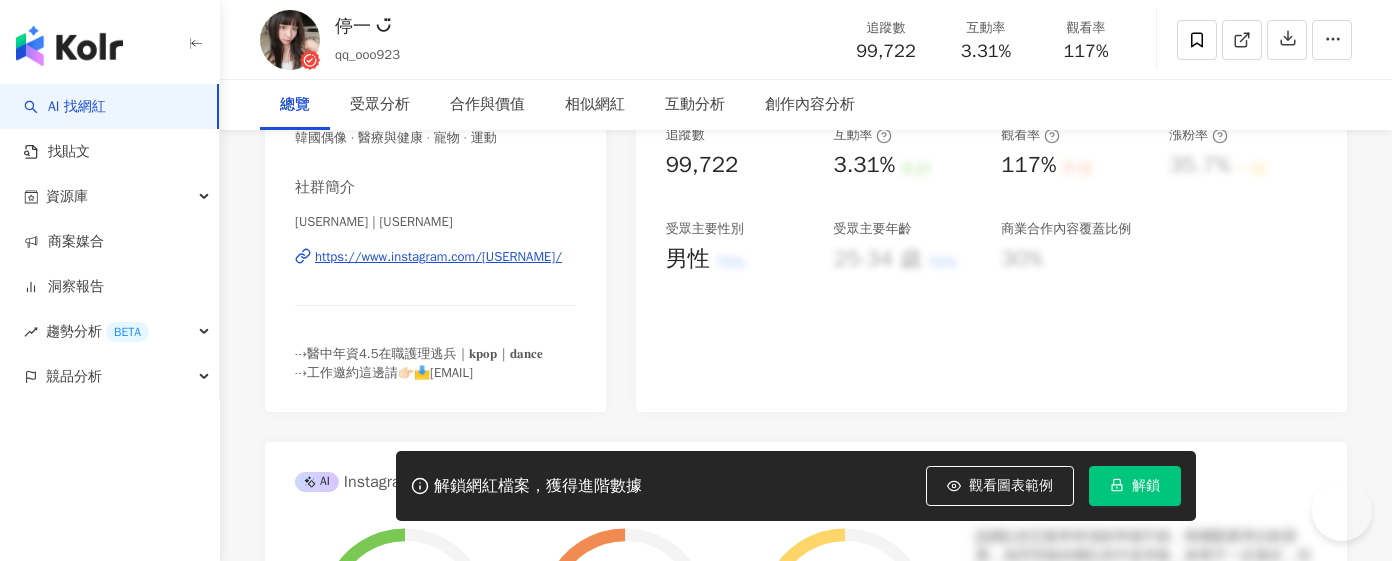scroll, scrollTop: 382, scrollLeft: 0, axis: vertical 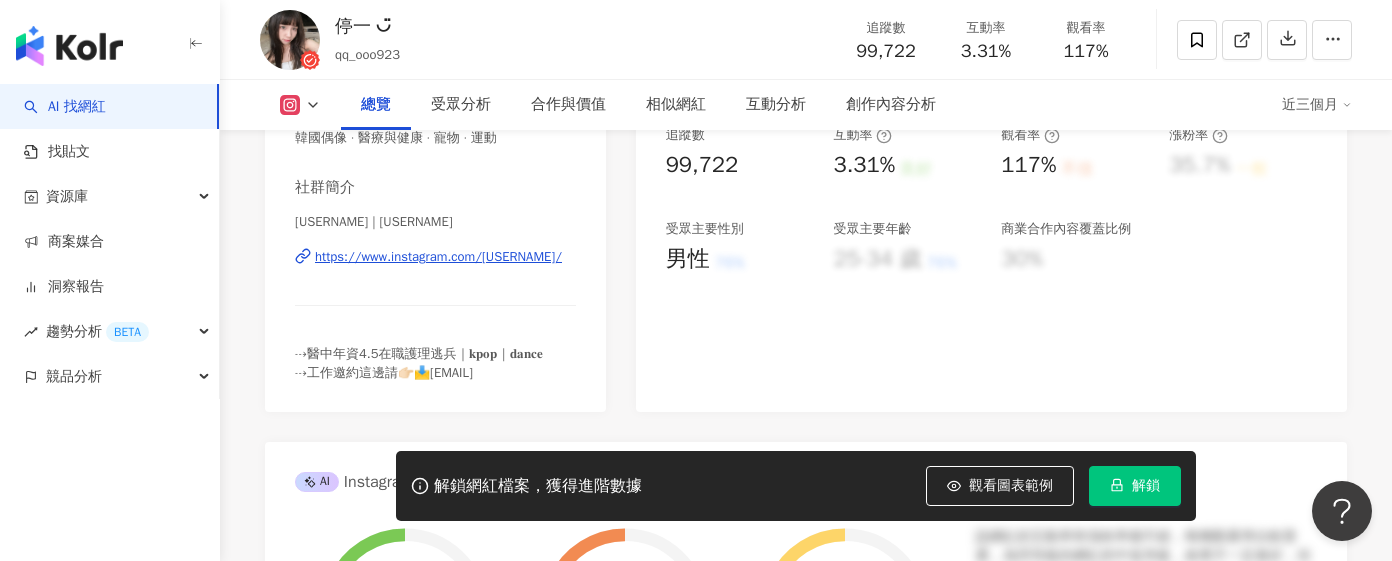 click on "https://www.instagram.com/qq_ooo923/" at bounding box center [438, 257] 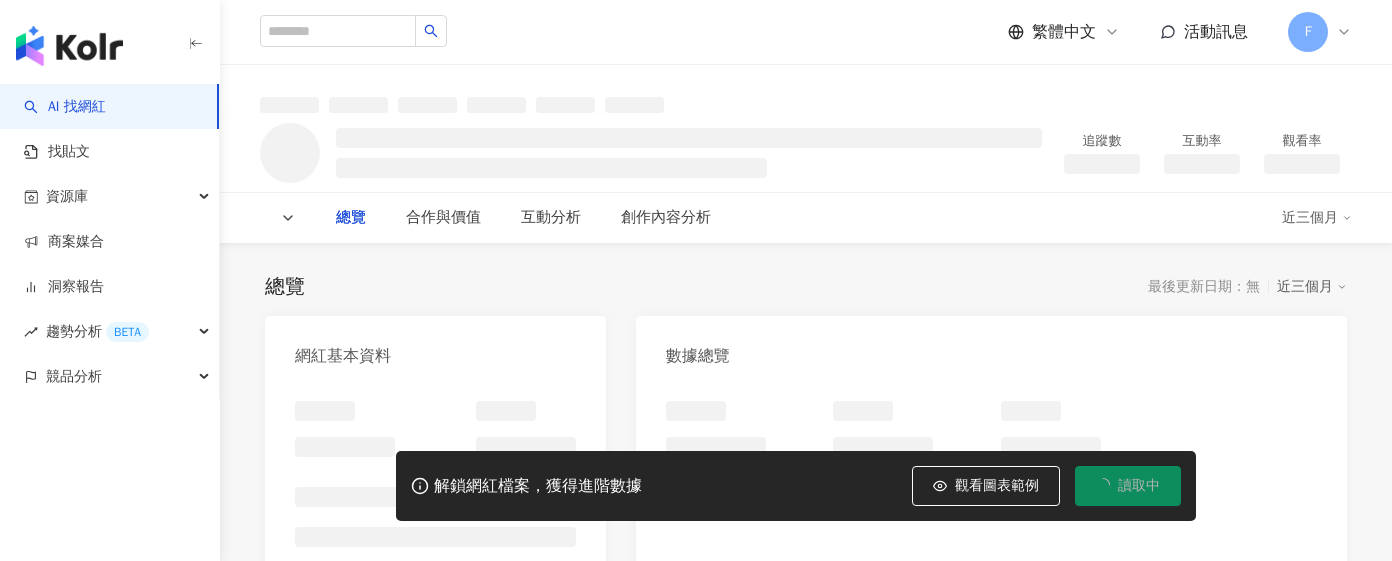 scroll, scrollTop: 0, scrollLeft: 0, axis: both 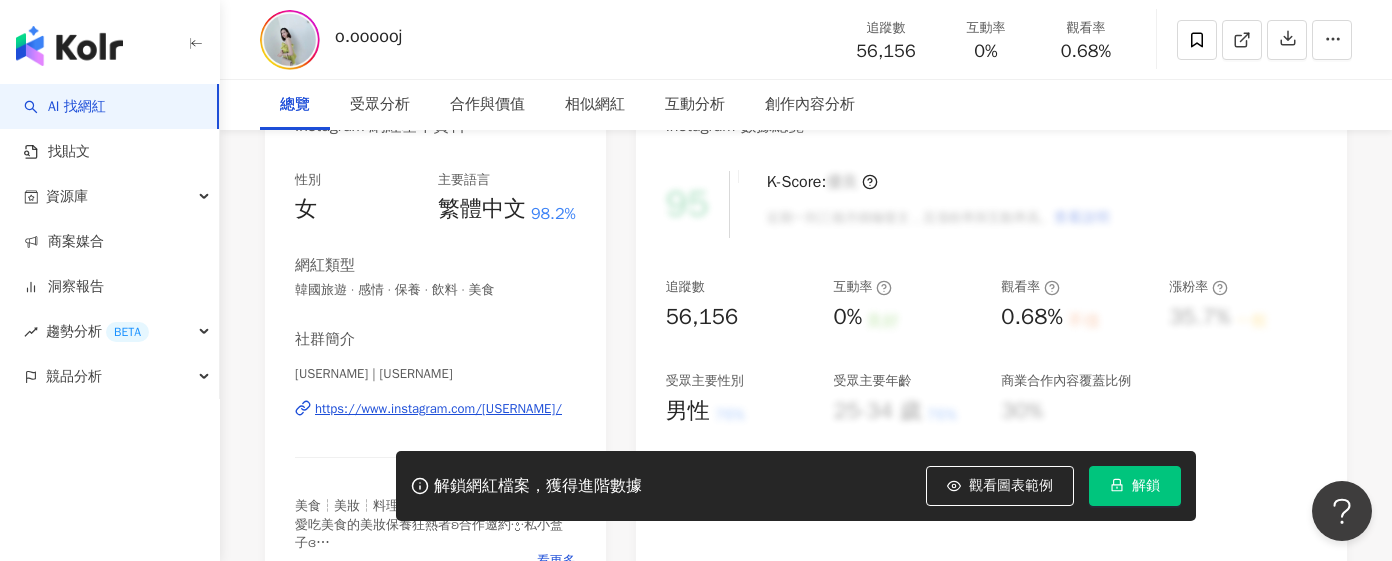 click on "https://www.instagram.com/o.oooooj/" at bounding box center [438, 409] 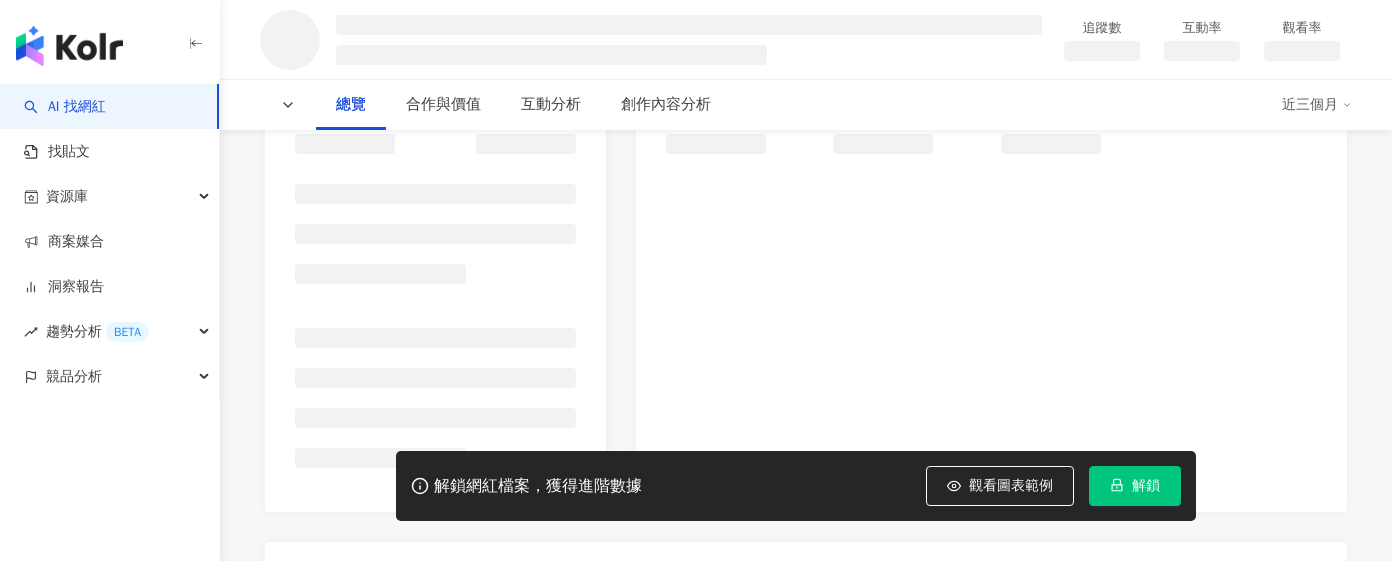 scroll, scrollTop: 303, scrollLeft: 0, axis: vertical 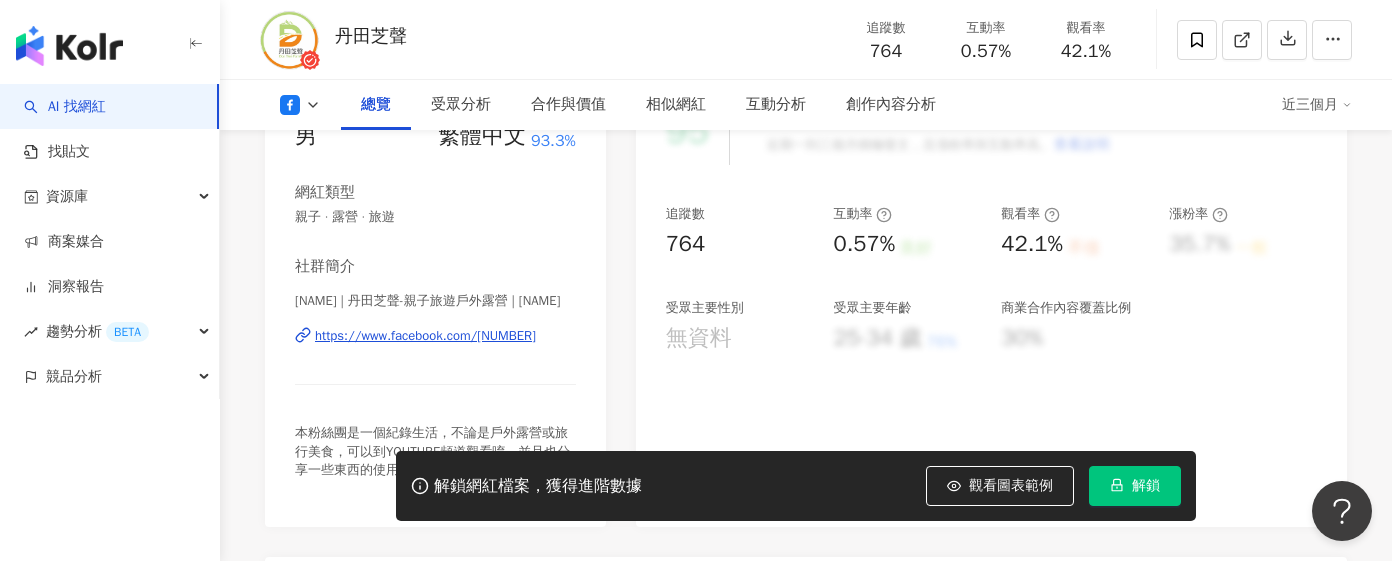 click on "https://www.facebook.com/[NUMBER]" at bounding box center (425, 336) 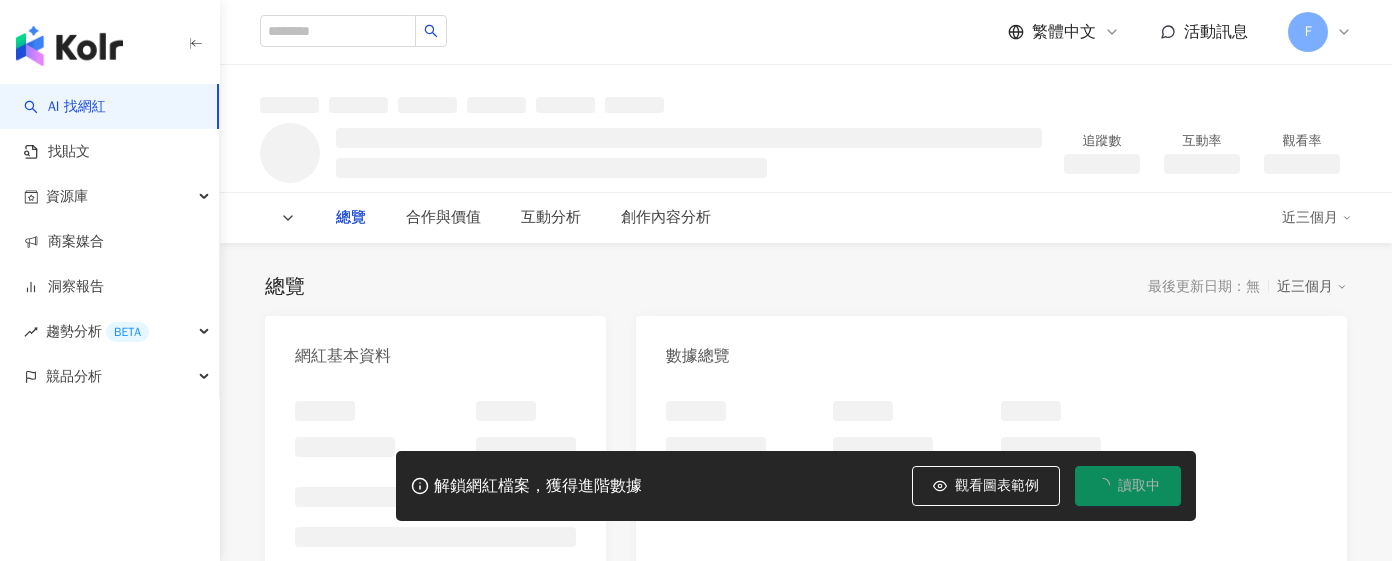scroll, scrollTop: 0, scrollLeft: 0, axis: both 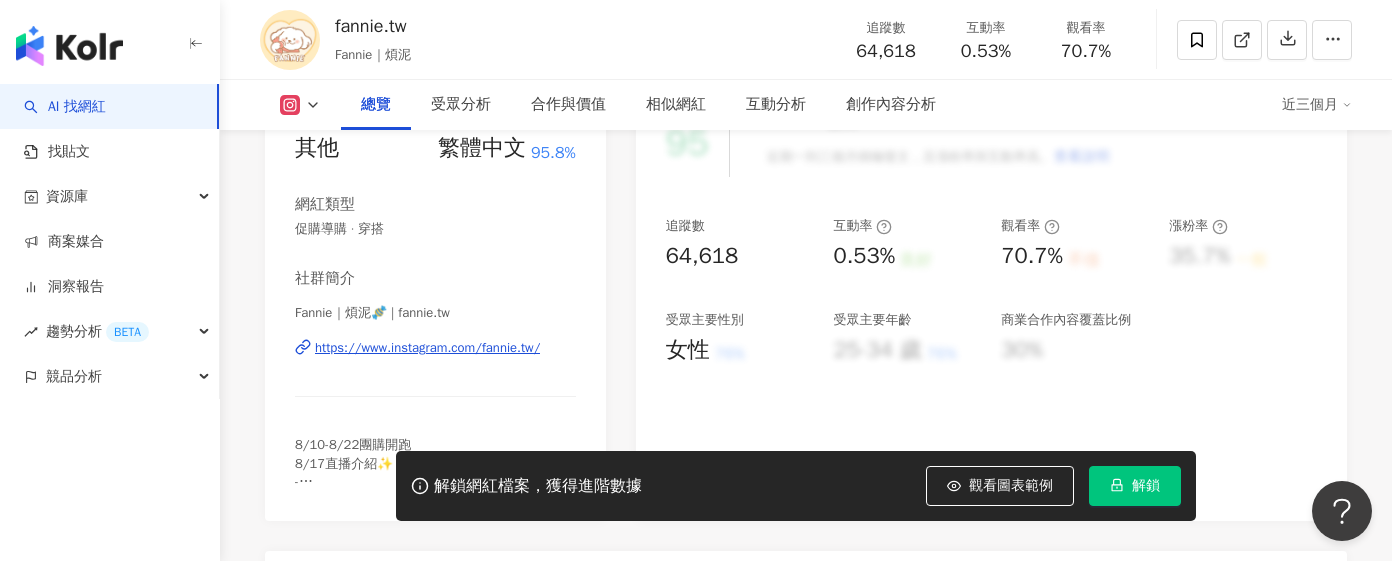click on "Fannie｜煩泥🍬 | fannie.tw https://www.instagram.com/fannie.tw/ 8/10-8/22團購開跑
8/17直播介紹✨
-
@[NAME] [CITY]門市
Mon-Sun 15:00-23:00
官方line🔍@[NAME]" at bounding box center (435, 379) 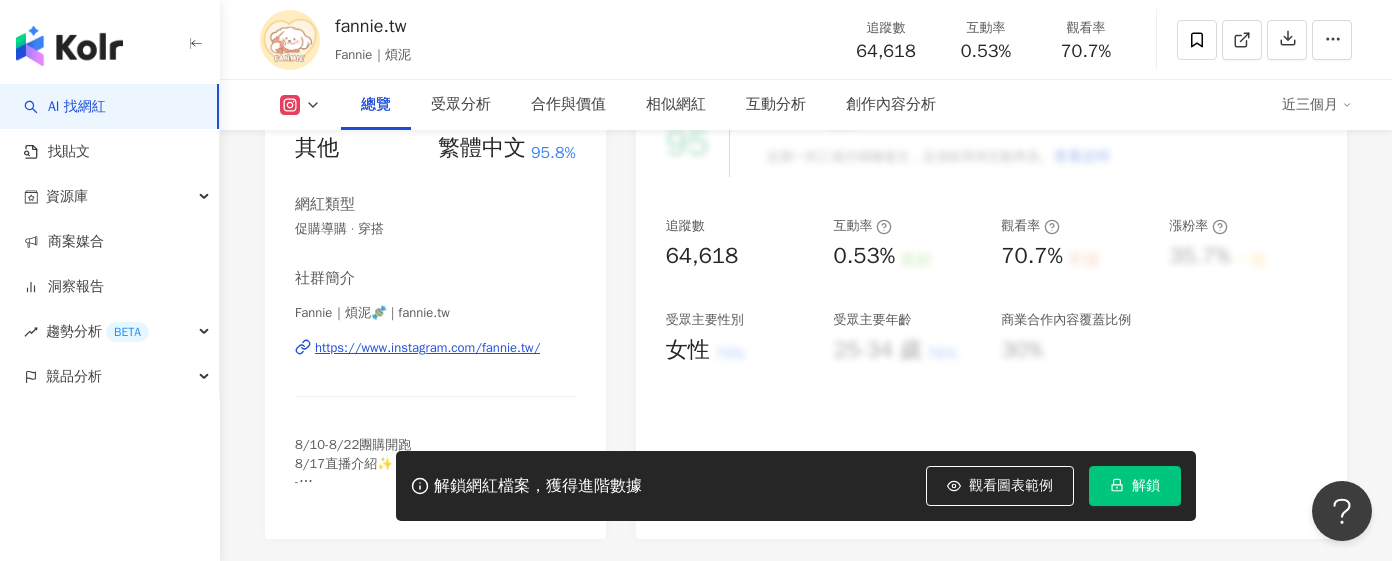 click on "Fannie｜煩泥🍬 | fannie.tw https://www.instagram.com/fannie.tw/ 8/10-8/22團購開跑
8/17直播介紹✨
-
@[NAME] [CITY]門市
Mon-Sun 15:00-23:00
官方line🔍@[NAME] 看更多" at bounding box center [435, 388] 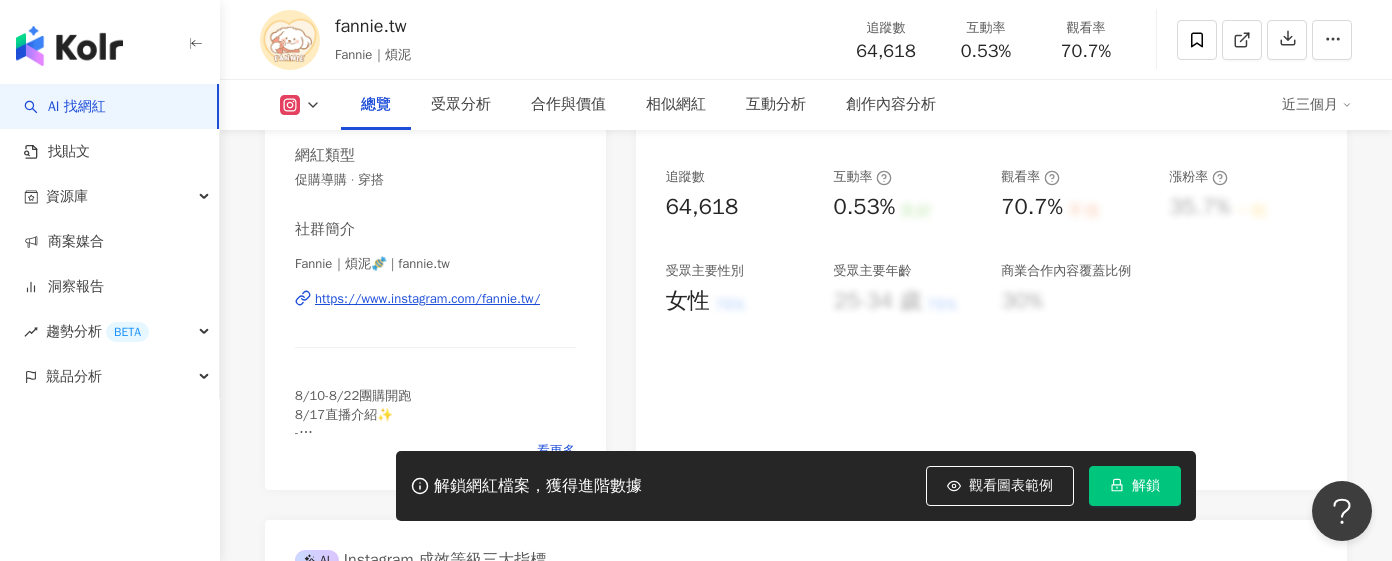 click on "https://www.instagram.com/fannie.tw/" at bounding box center [427, 299] 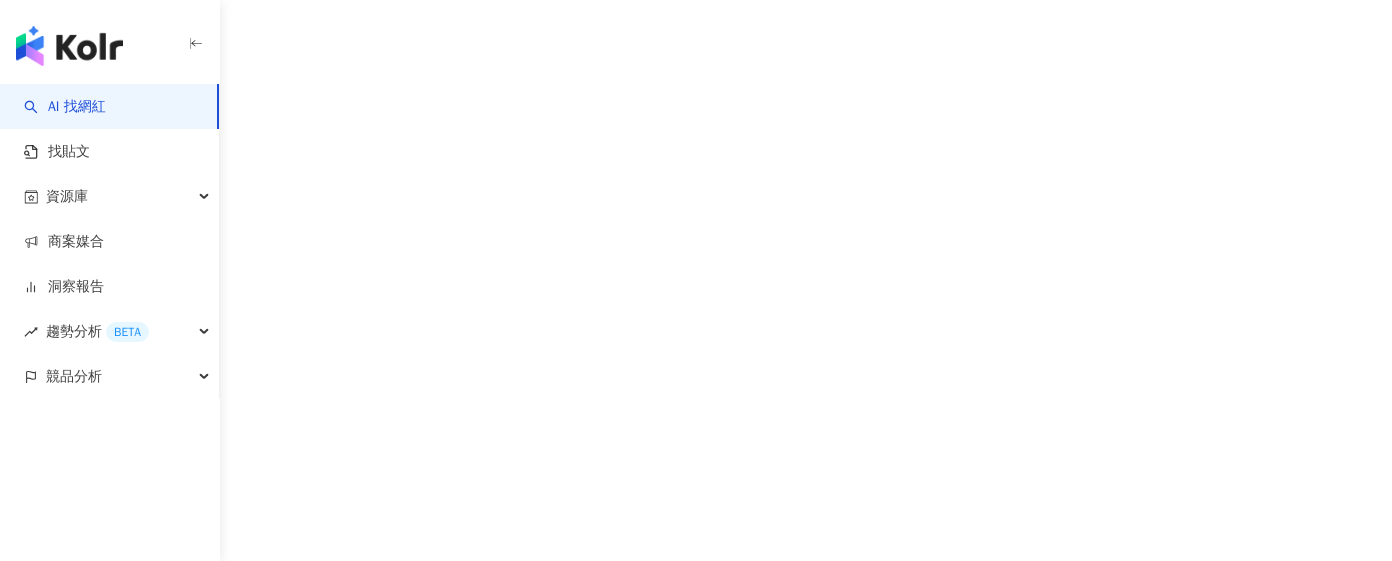 scroll, scrollTop: 0, scrollLeft: 0, axis: both 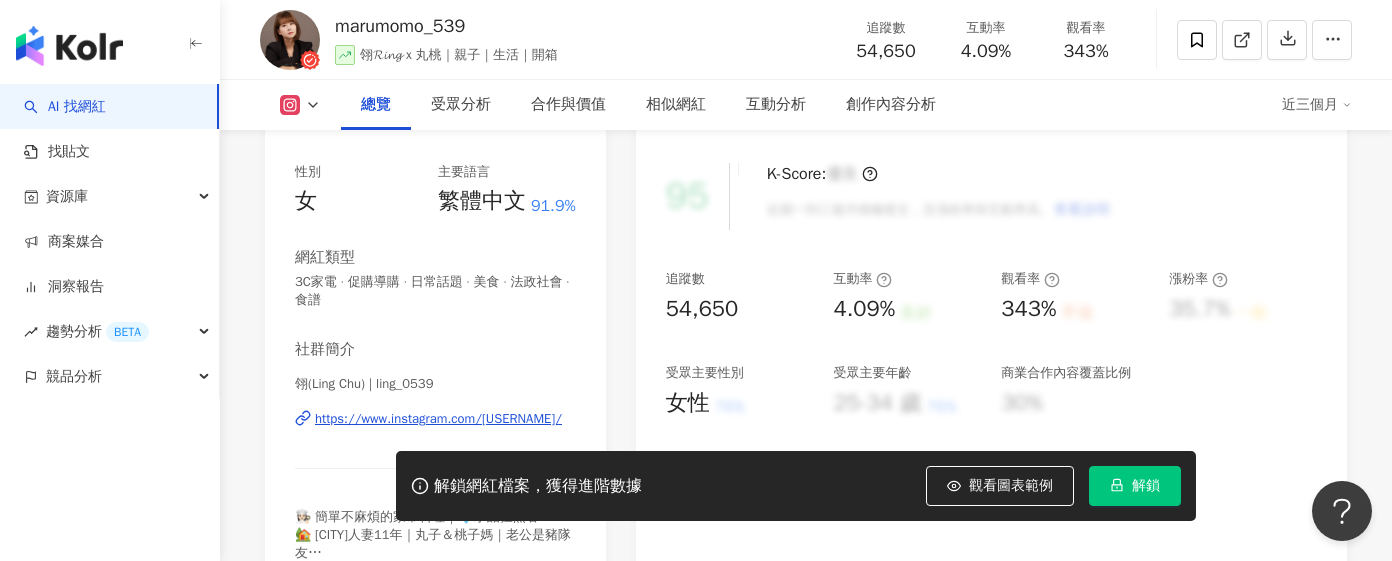 click on "https://www.instagram.com/[USERNAME]/" at bounding box center [438, 419] 